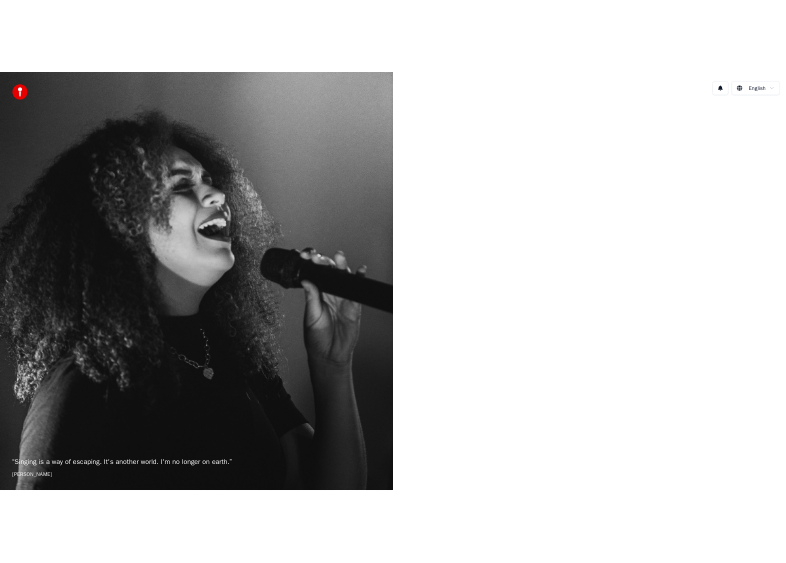 scroll, scrollTop: 0, scrollLeft: 0, axis: both 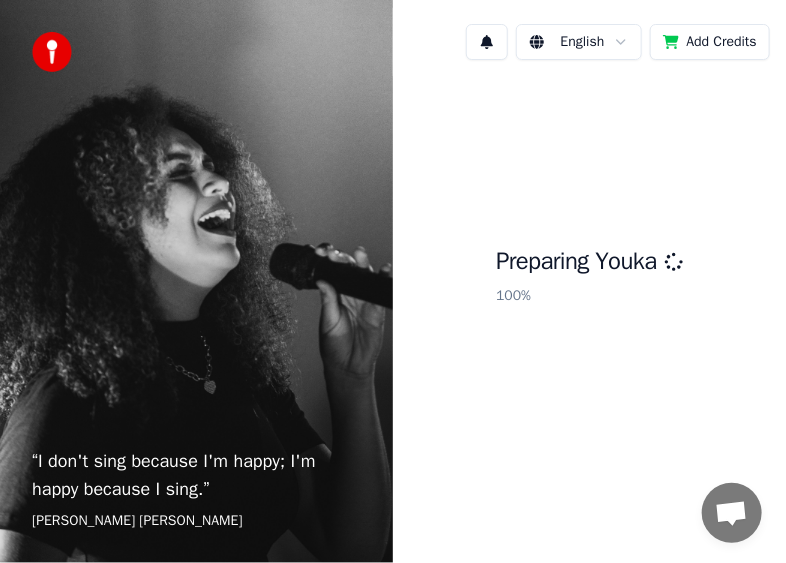 click at bounding box center [731, 515] 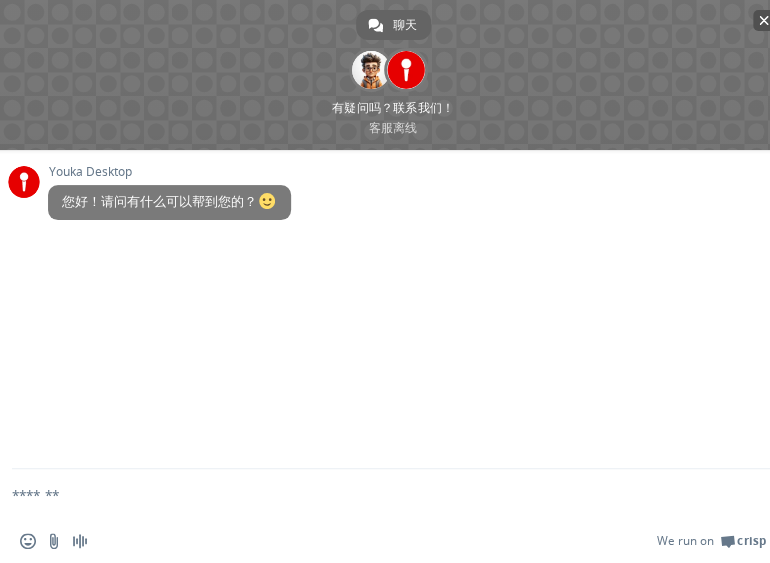 click at bounding box center (764, 20) 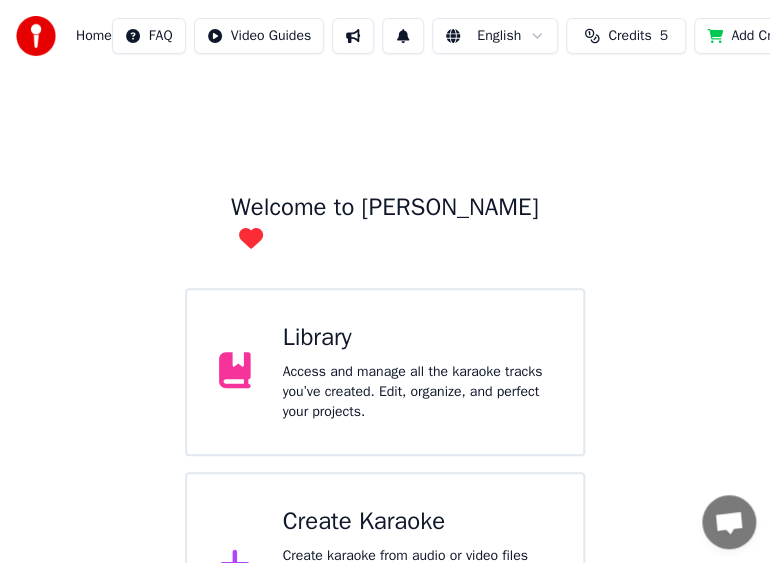 click on "Create Karaoke" at bounding box center (417, 522) 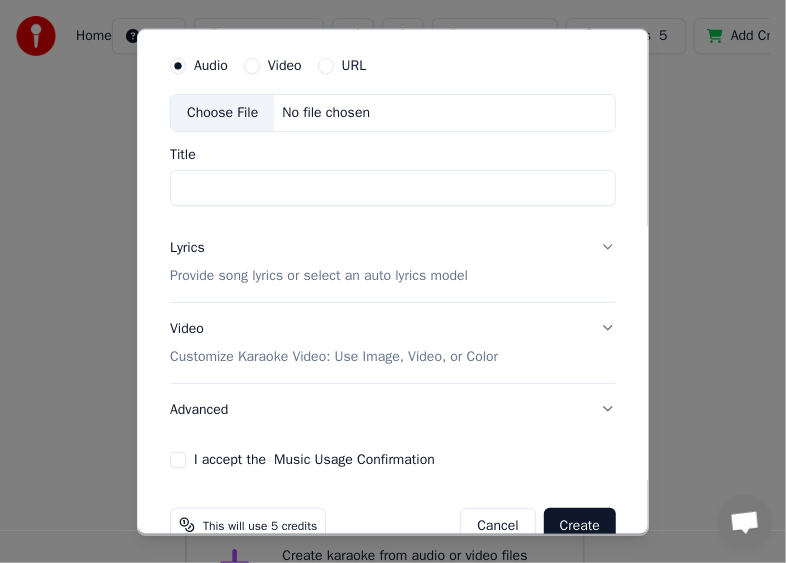 scroll, scrollTop: 97, scrollLeft: 0, axis: vertical 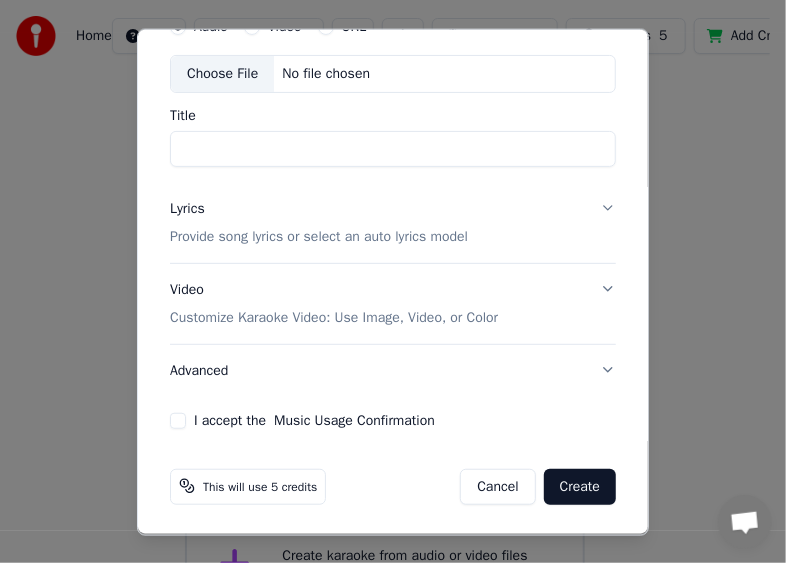 drag, startPoint x: 572, startPoint y: 223, endPoint x: 584, endPoint y: 205, distance: 21.633308 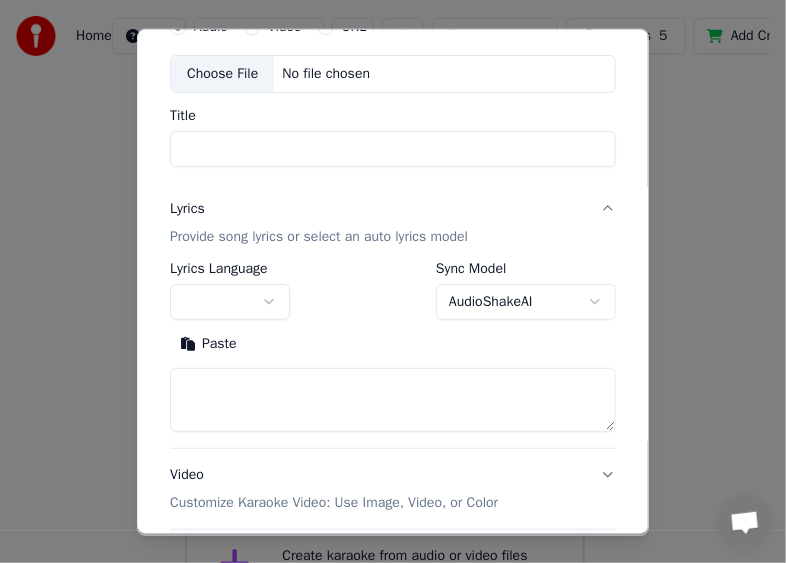 click on "Lyrics Provide song lyrics or select an auto lyrics model" at bounding box center [393, 222] 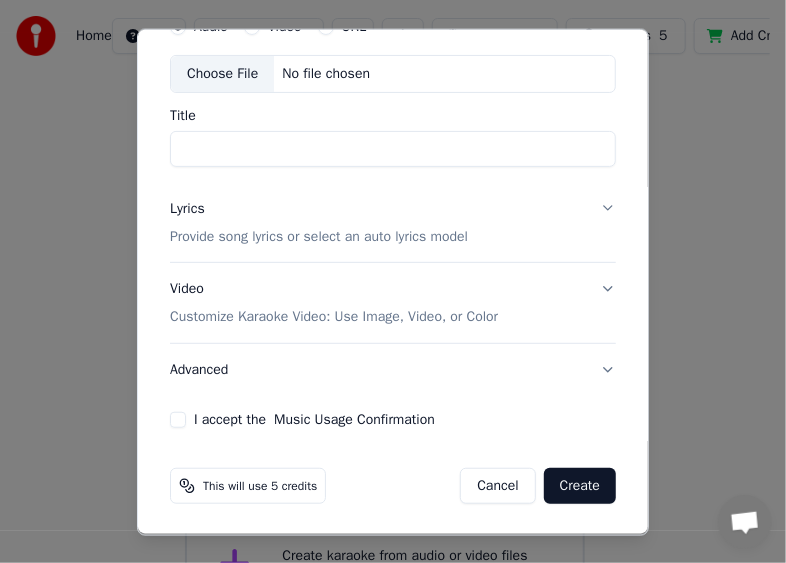 click on "Lyrics Provide song lyrics or select an auto lyrics model" at bounding box center (393, 222) 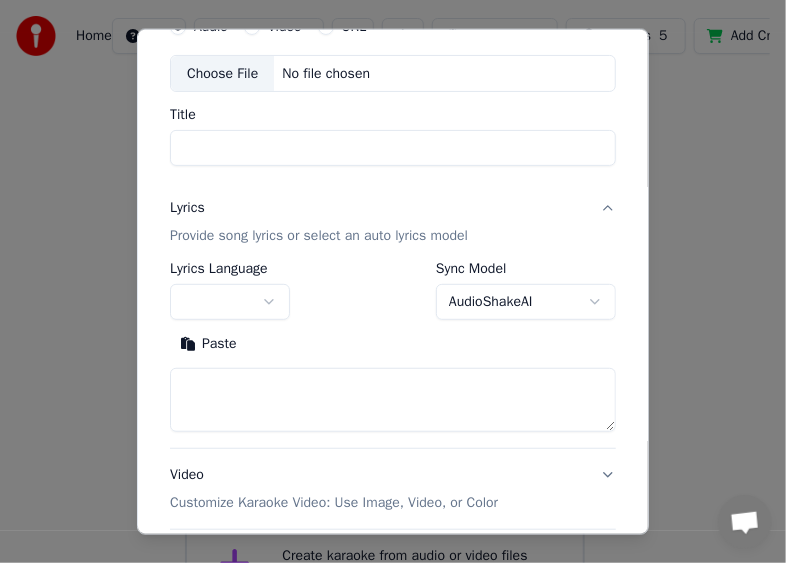 drag, startPoint x: 304, startPoint y: 332, endPoint x: 286, endPoint y: 340, distance: 19.697716 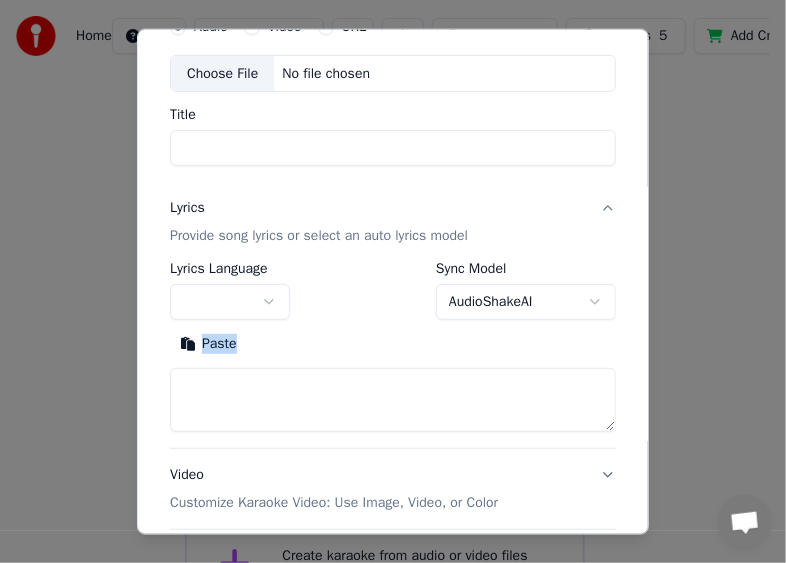 click on "Paste" at bounding box center [393, 344] 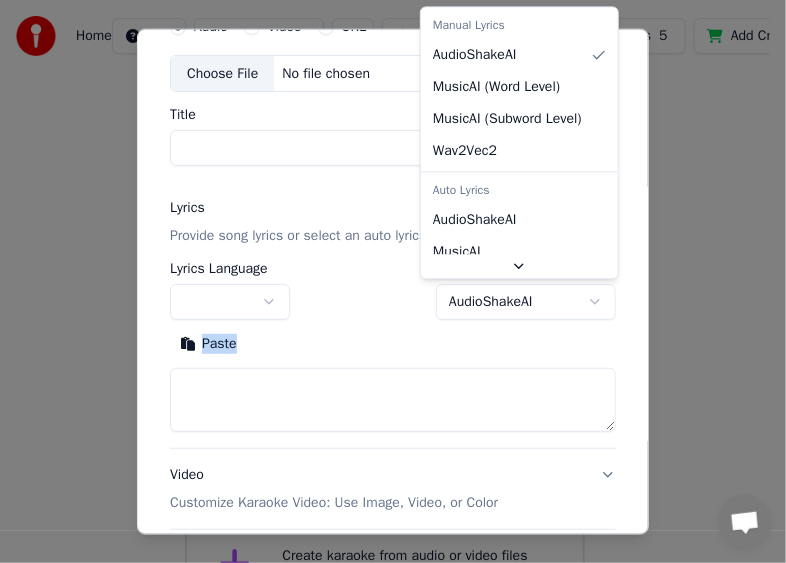 click on "**********" at bounding box center [385, 330] 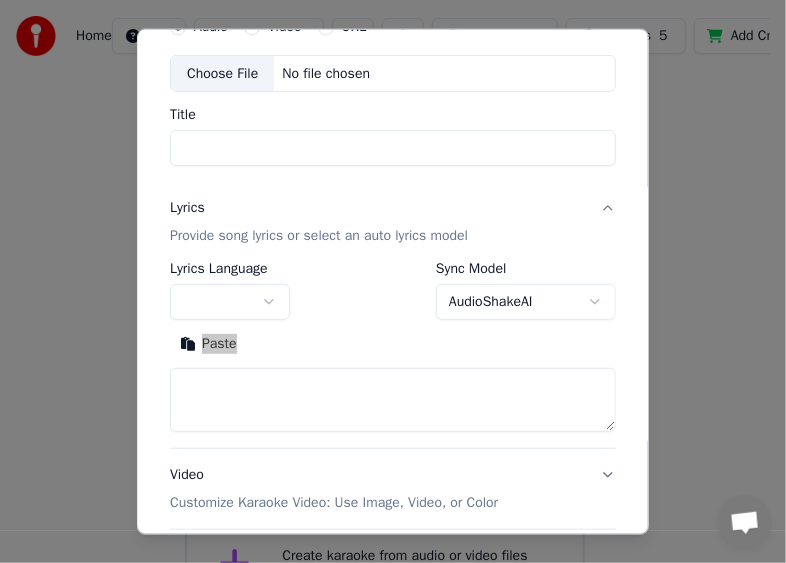 click on "**********" at bounding box center [385, 330] 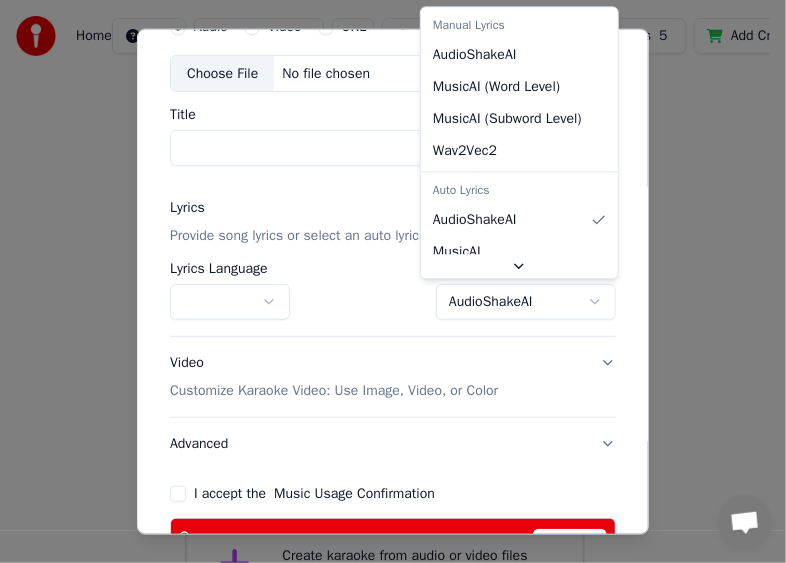 click on "**********" at bounding box center (385, 330) 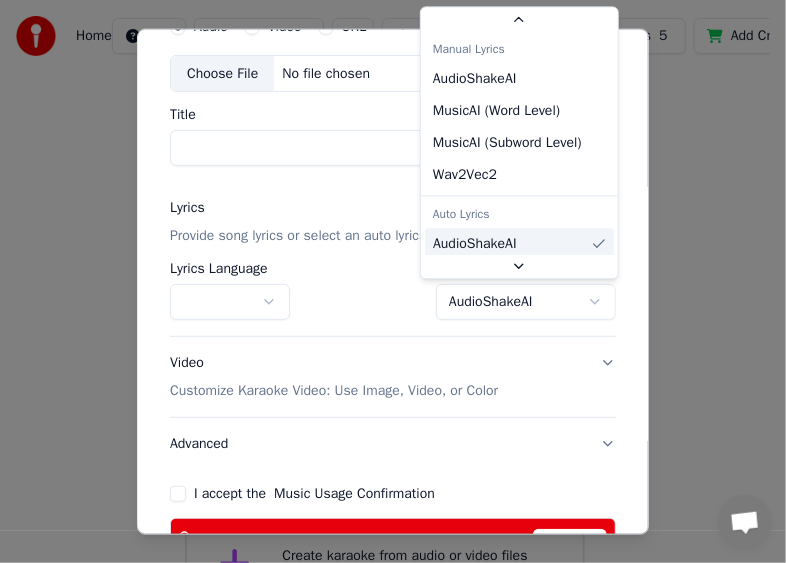 scroll, scrollTop: 108, scrollLeft: 0, axis: vertical 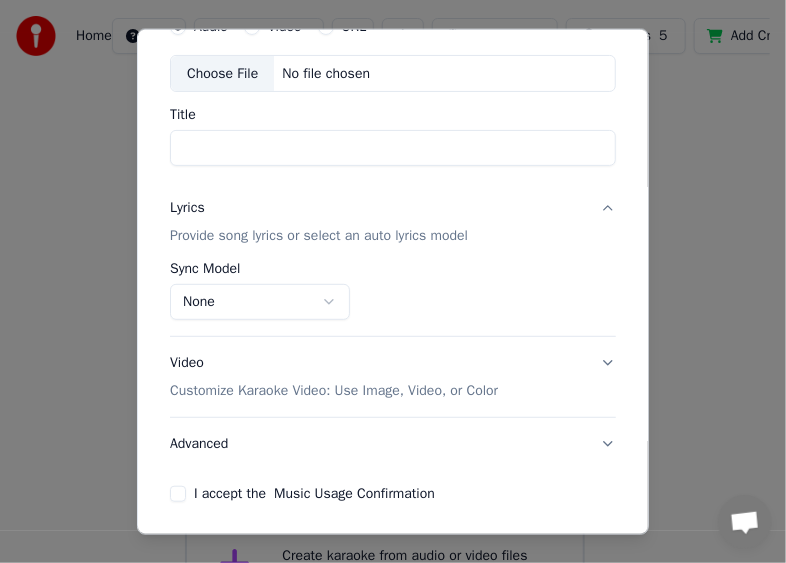 click on "**********" at bounding box center (385, 330) 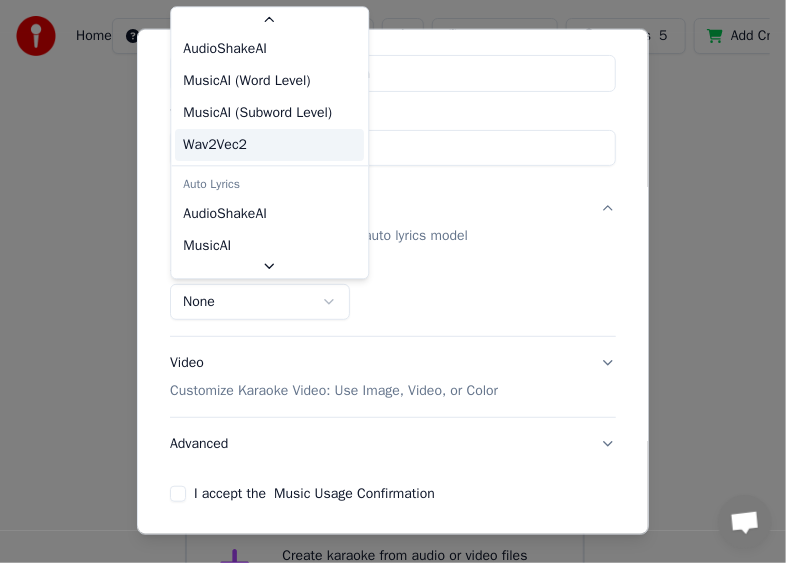 scroll, scrollTop: 0, scrollLeft: 0, axis: both 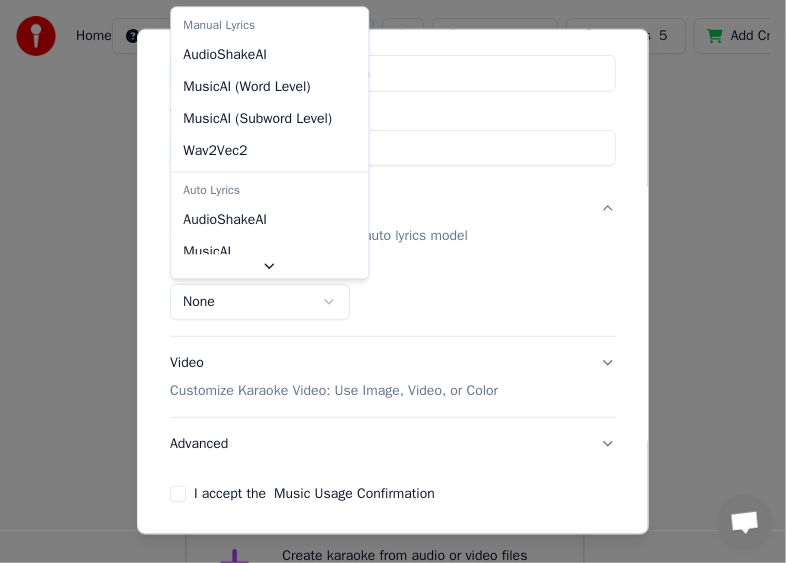 select on "**********" 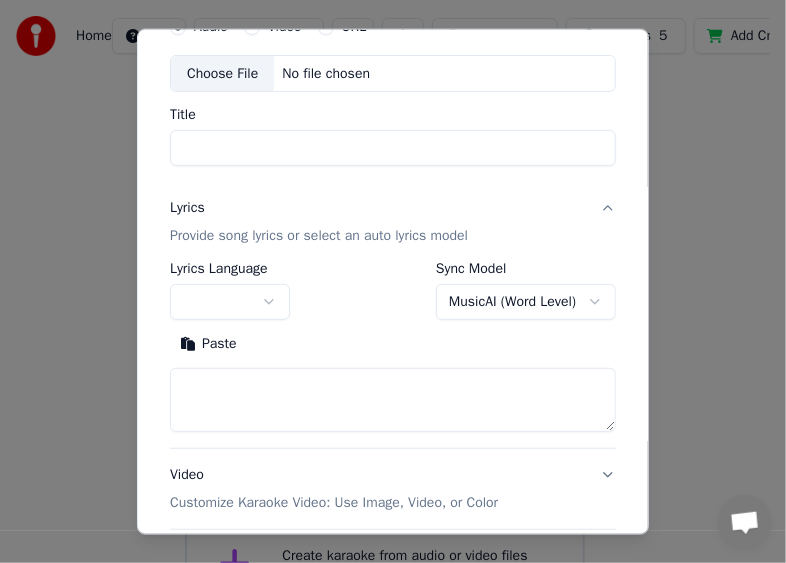 click on "Choose File" at bounding box center (222, 73) 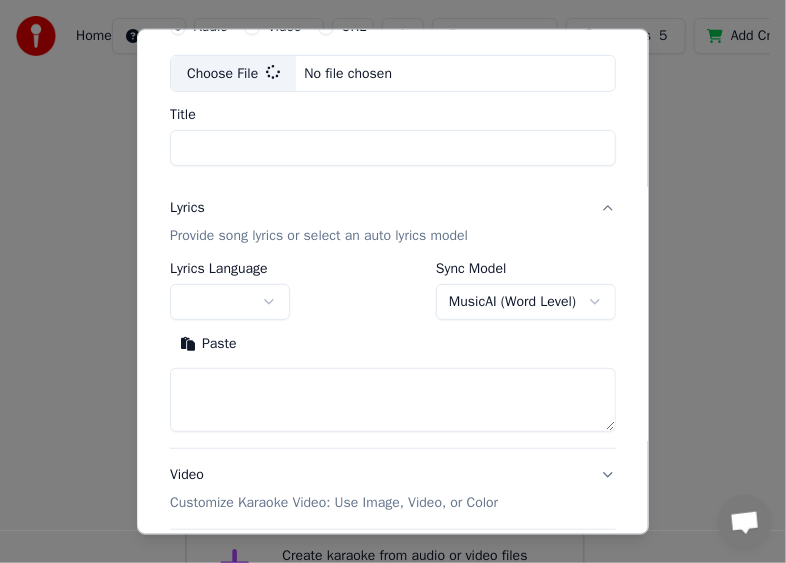 type on "**********" 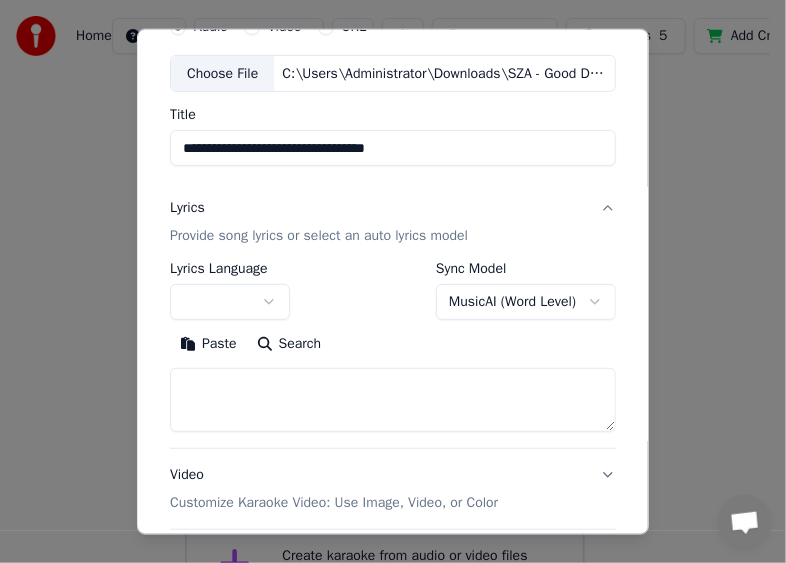click on "Search" at bounding box center (289, 344) 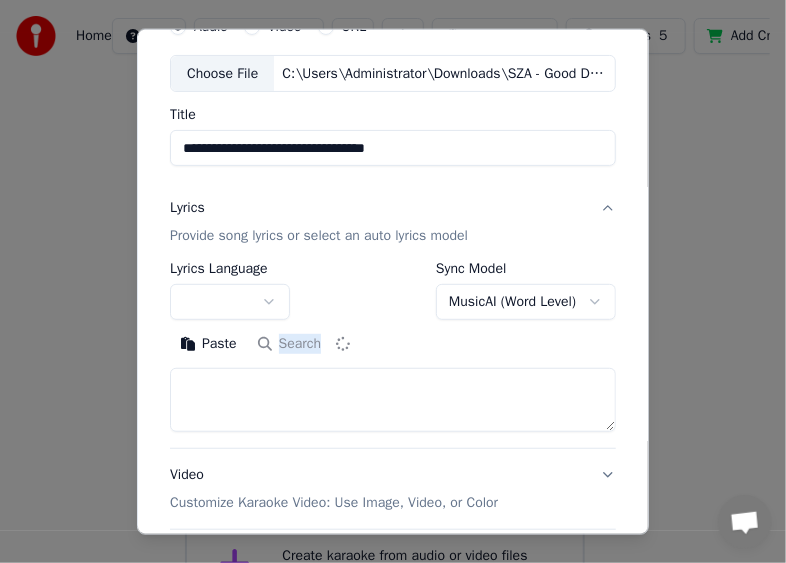 click on "Paste Search" at bounding box center (393, 344) 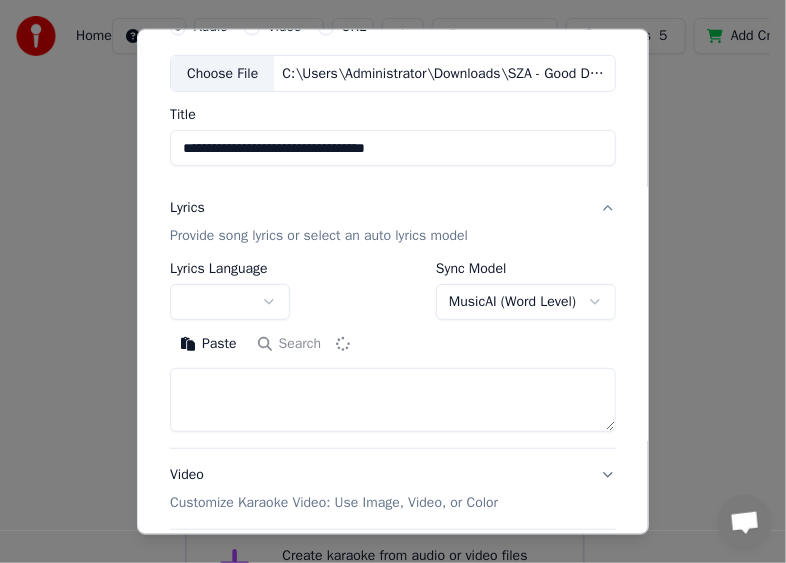 click on "Paste Search" at bounding box center [393, 344] 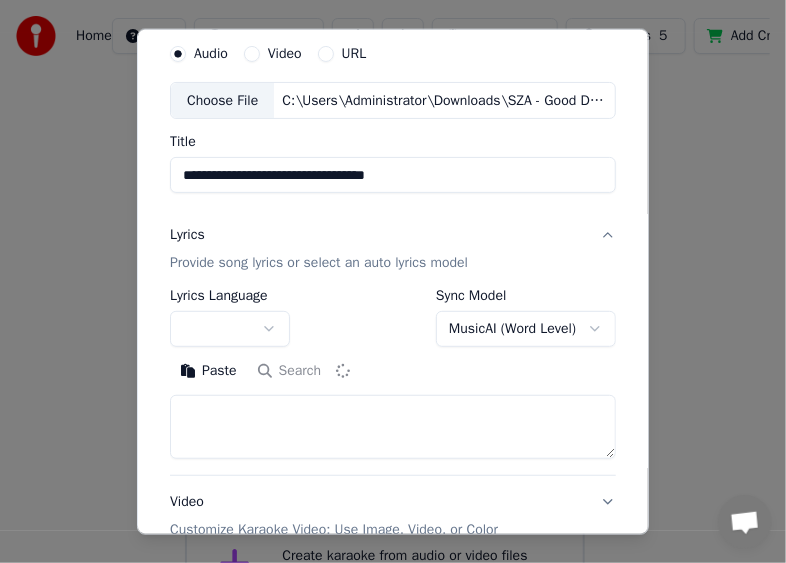 scroll, scrollTop: 100, scrollLeft: 0, axis: vertical 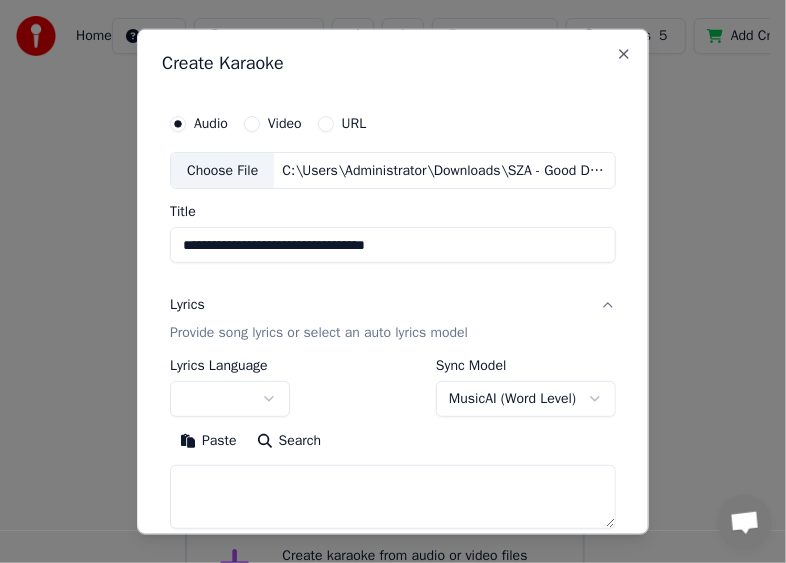click on "URL" at bounding box center [326, 123] 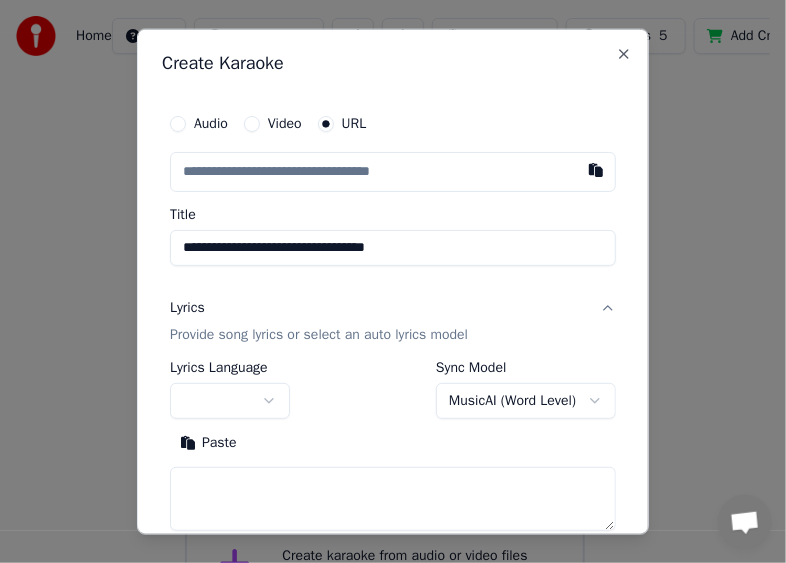 type 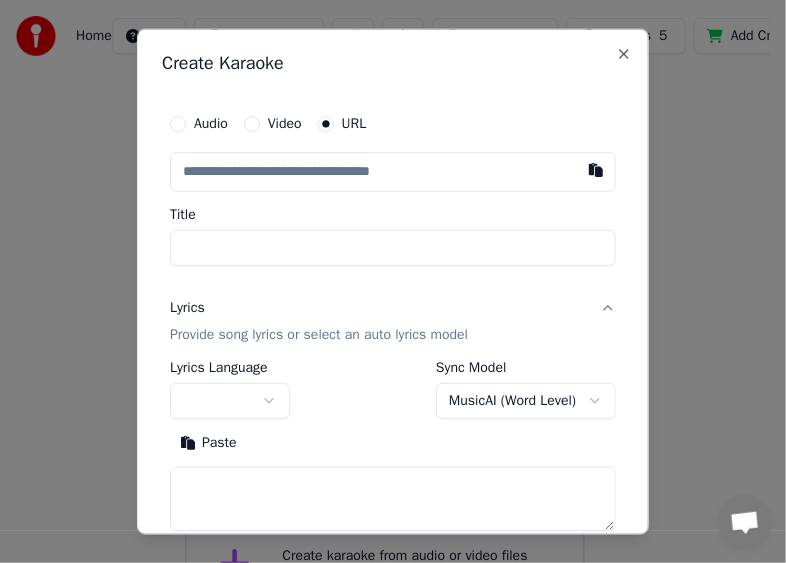 click at bounding box center (393, 171) 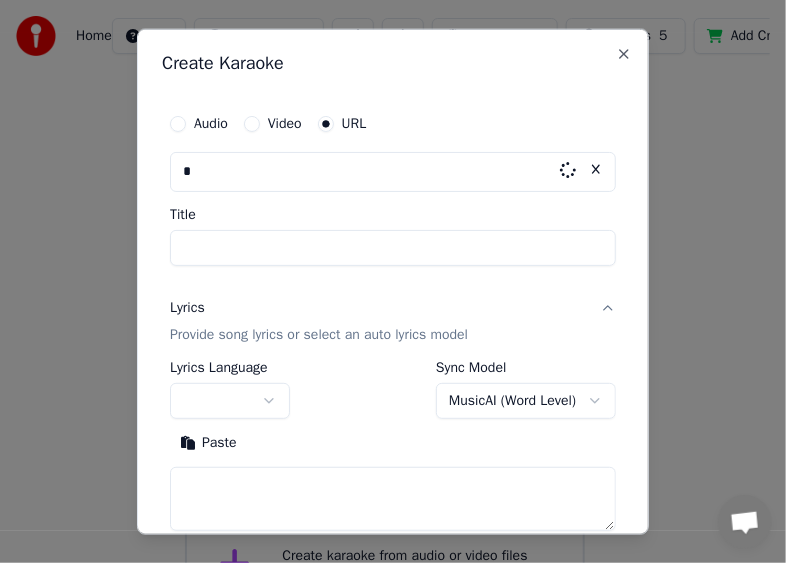type on "**" 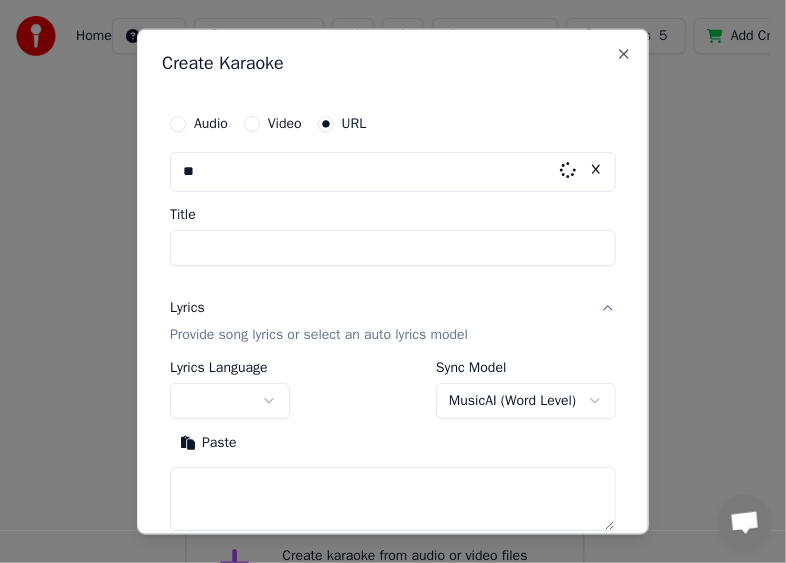 click at bounding box center (596, 169) 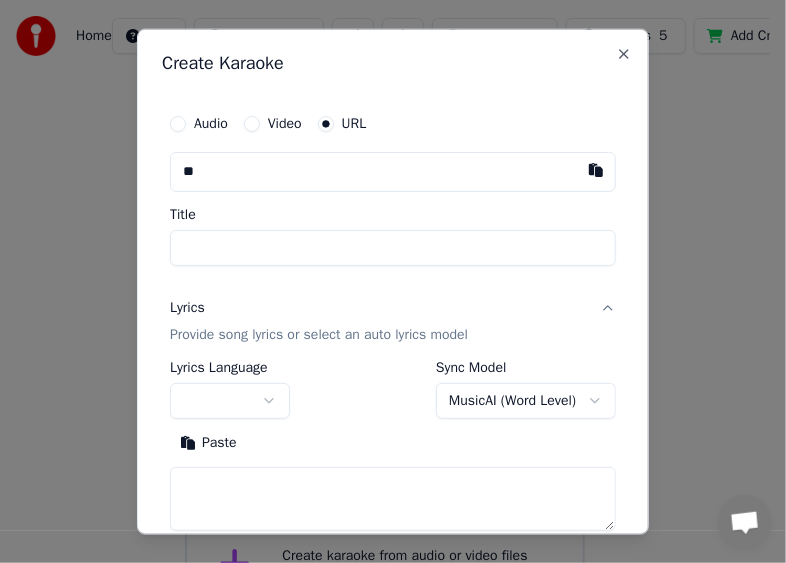 type 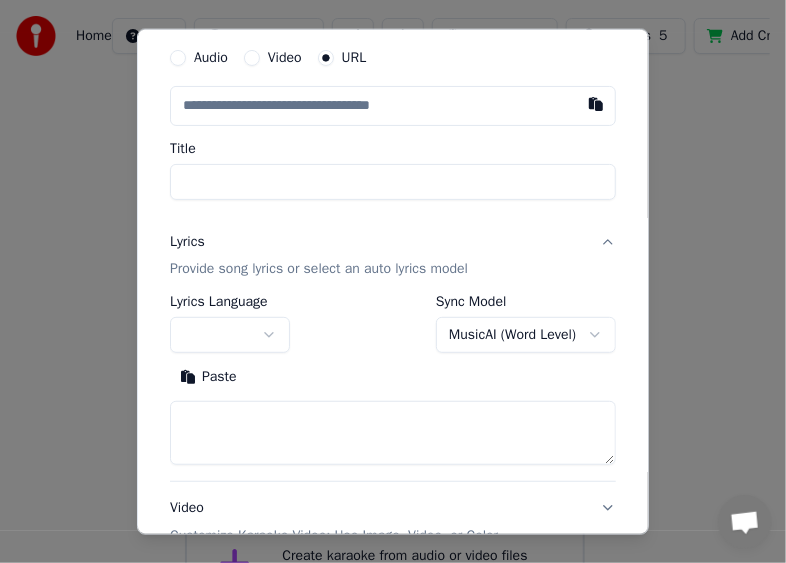 scroll, scrollTop: 200, scrollLeft: 0, axis: vertical 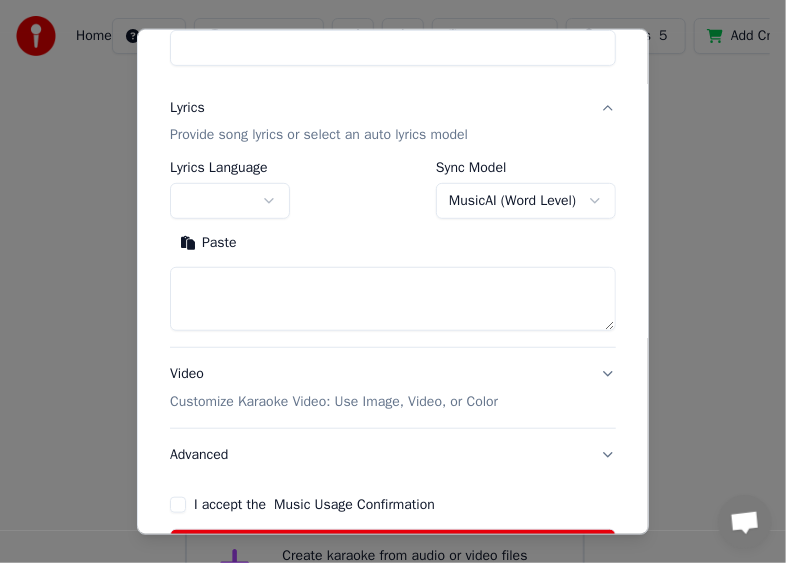 drag, startPoint x: 262, startPoint y: 293, endPoint x: 252, endPoint y: 289, distance: 10.770329 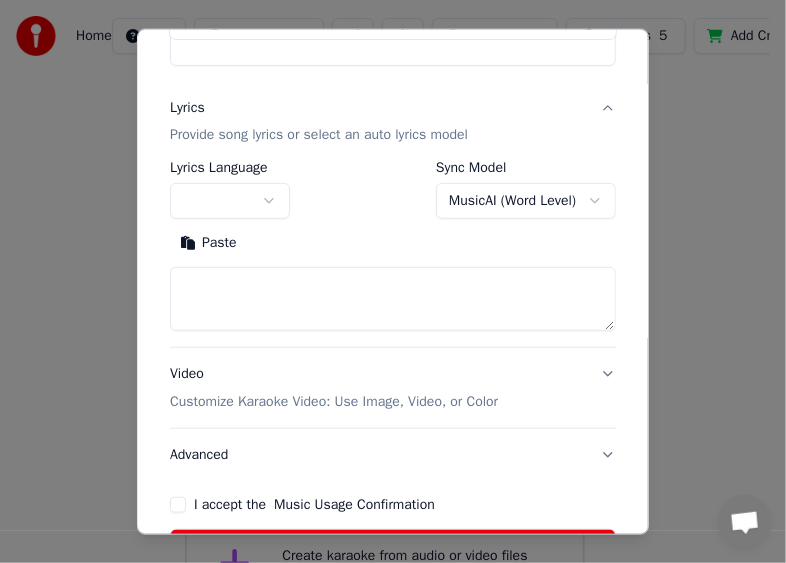 paste on "**********" 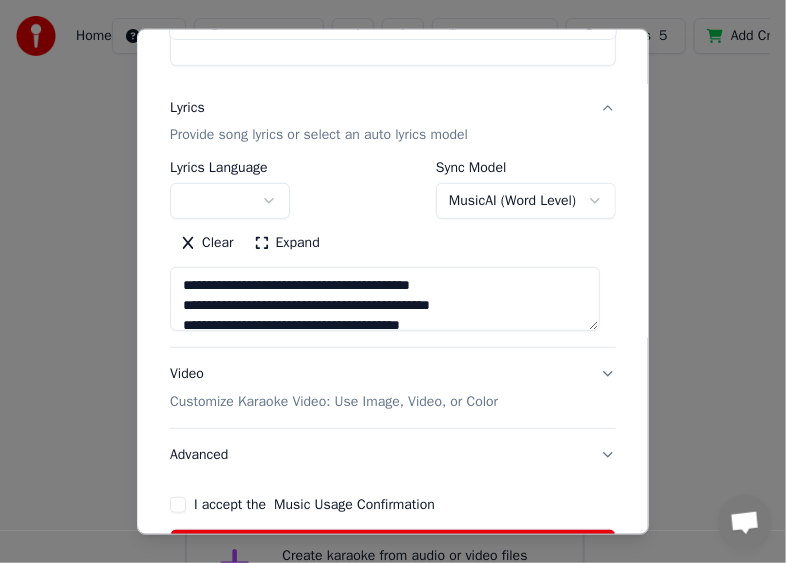 scroll, scrollTop: 484, scrollLeft: 0, axis: vertical 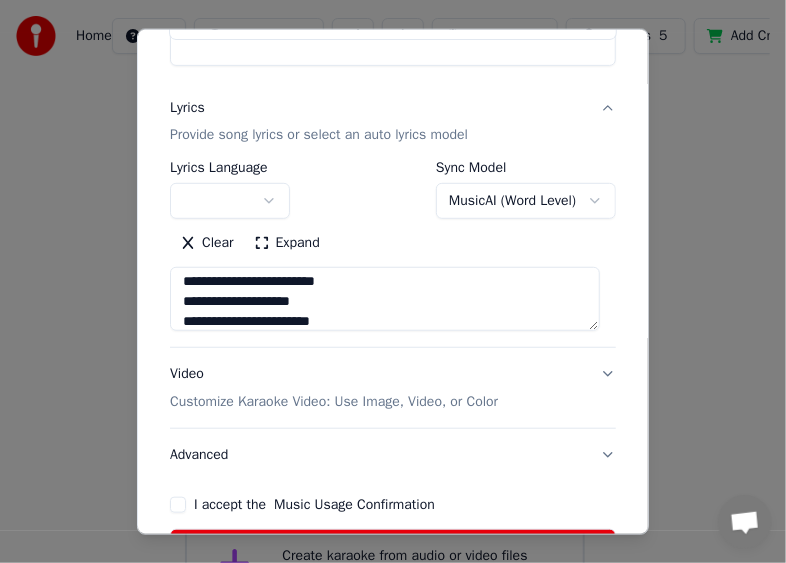type on "**********" 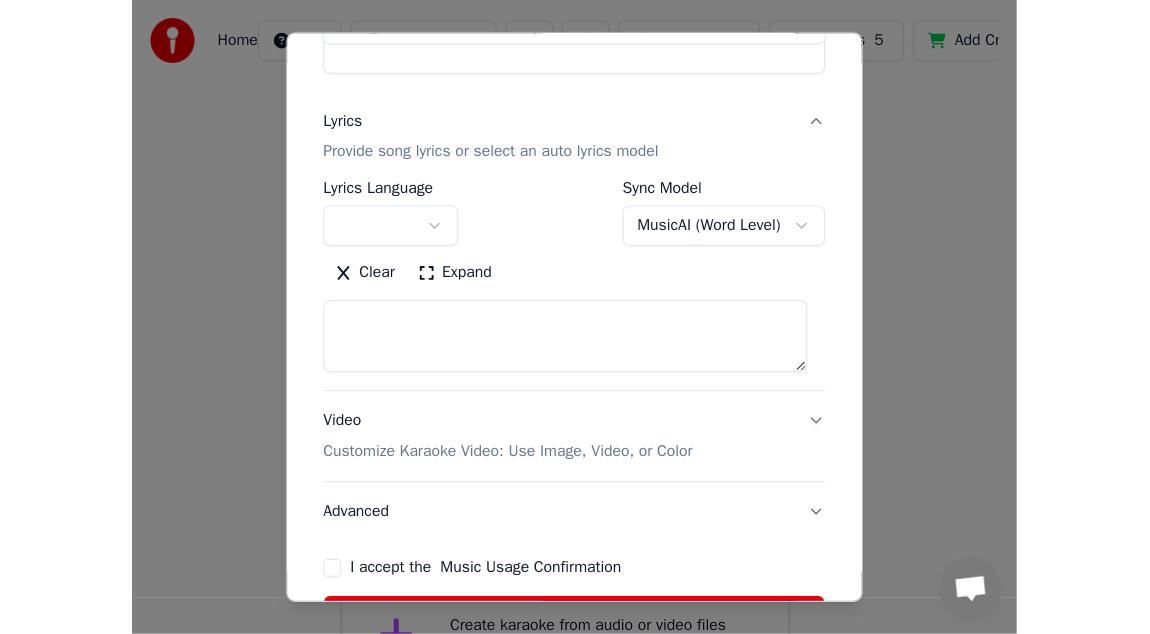 scroll, scrollTop: 0, scrollLeft: 0, axis: both 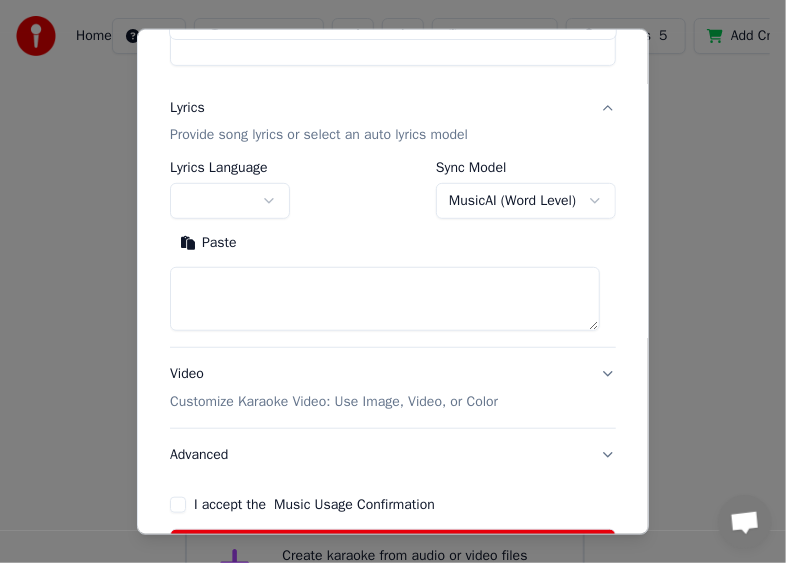 select on "**********" 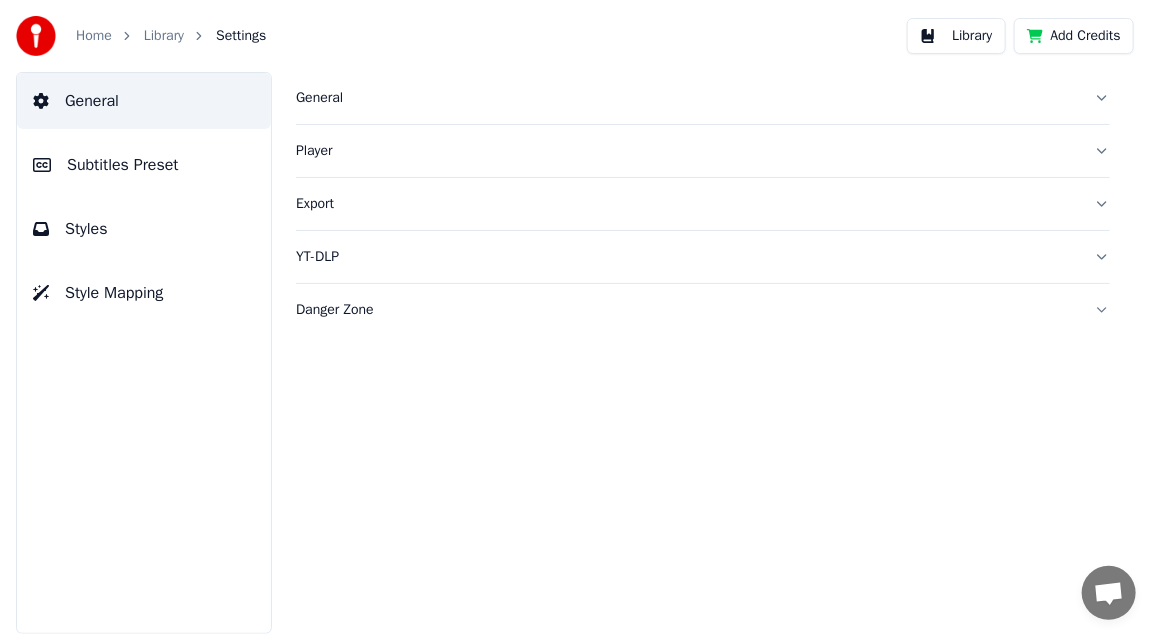 click on "Subtitles Preset" at bounding box center [144, 165] 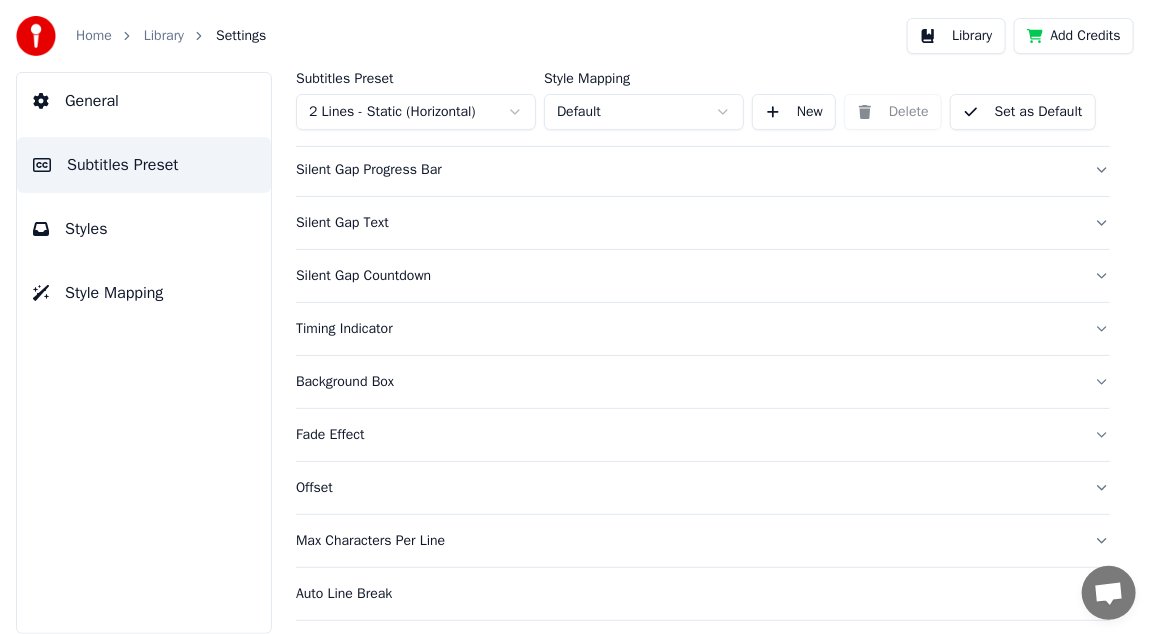 scroll, scrollTop: 253, scrollLeft: 0, axis: vertical 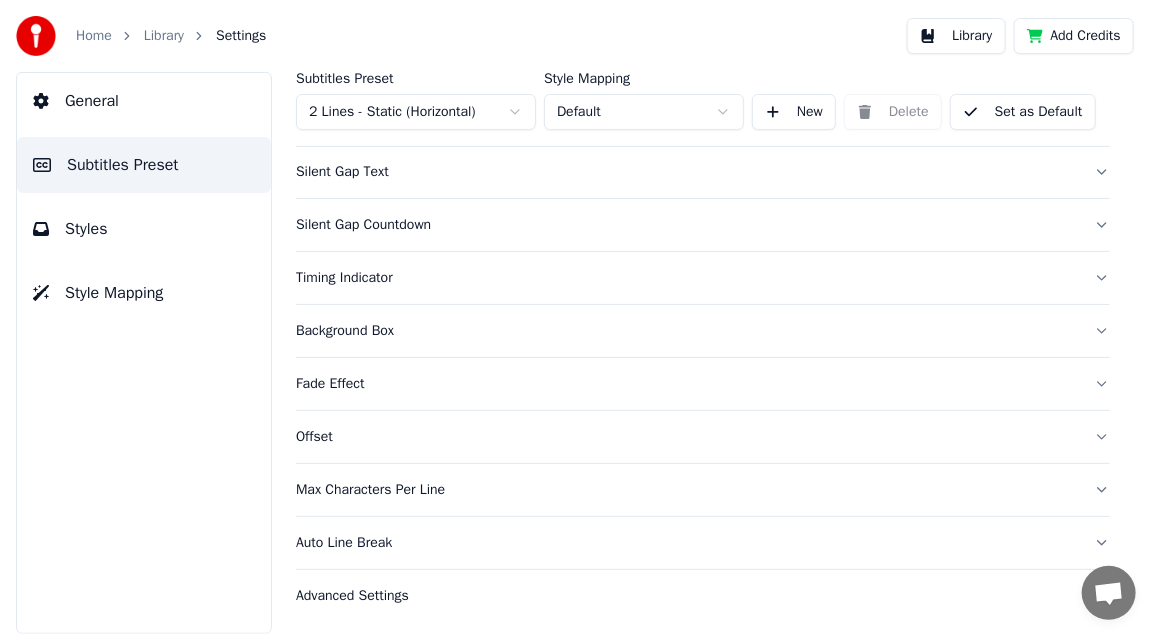 click on "Styles" at bounding box center (144, 229) 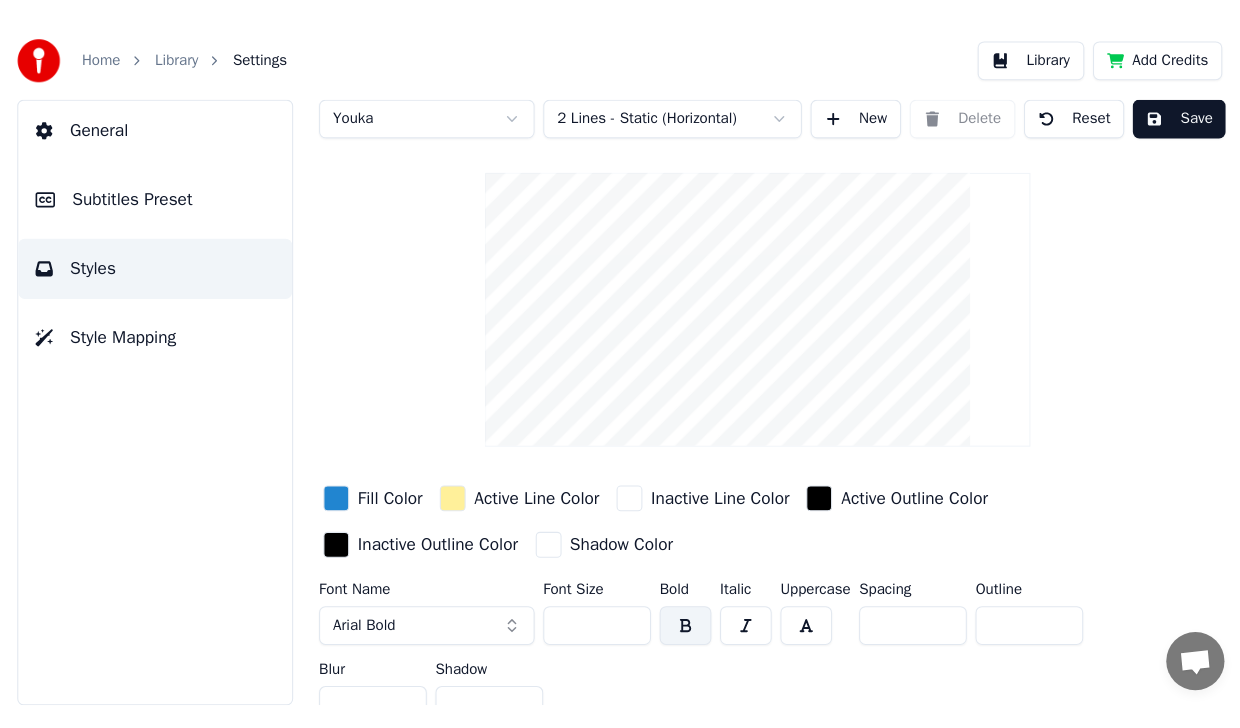 scroll, scrollTop: 0, scrollLeft: 0, axis: both 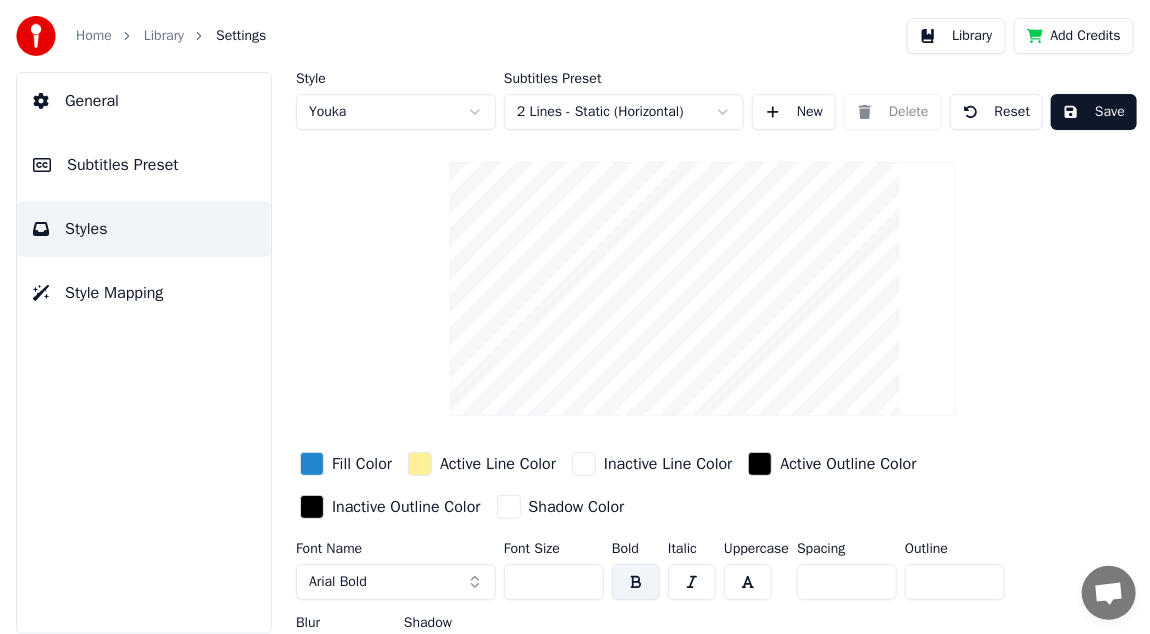 drag, startPoint x: 142, startPoint y: 303, endPoint x: 145, endPoint y: 268, distance: 35.128338 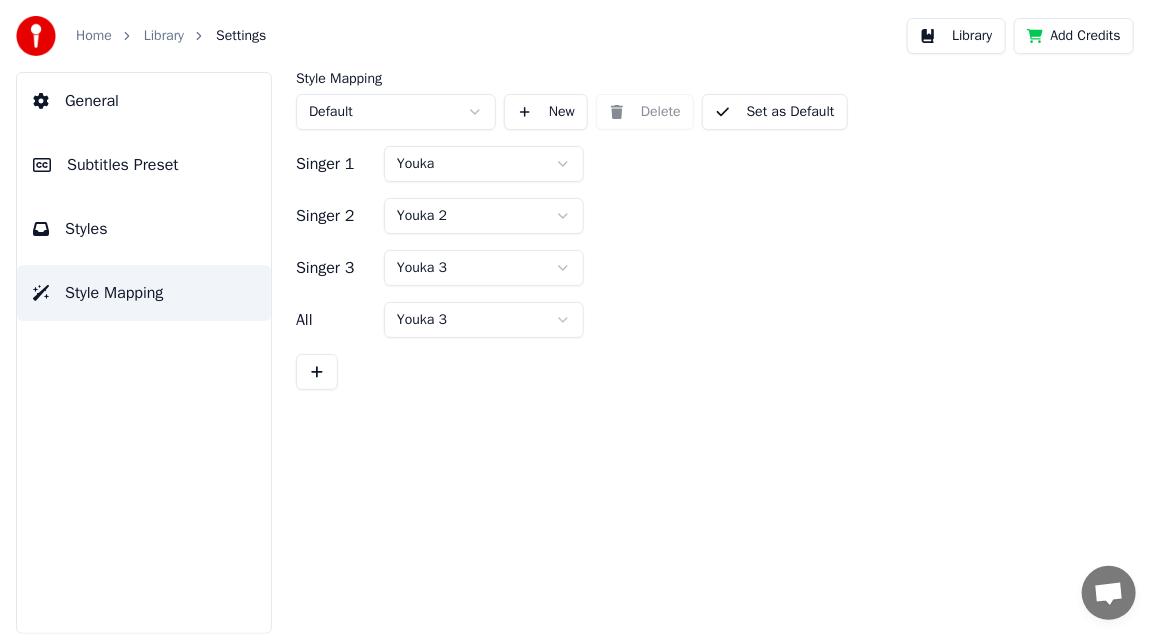 click on "Styles" at bounding box center (144, 229) 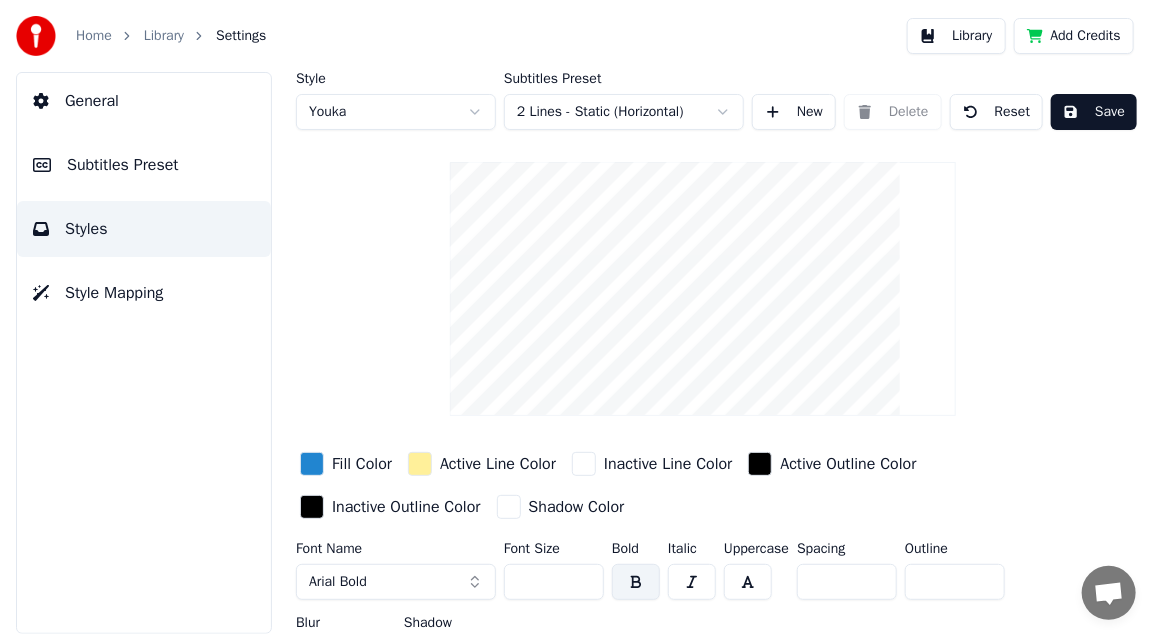 click on "Subtitles Preset" at bounding box center [123, 165] 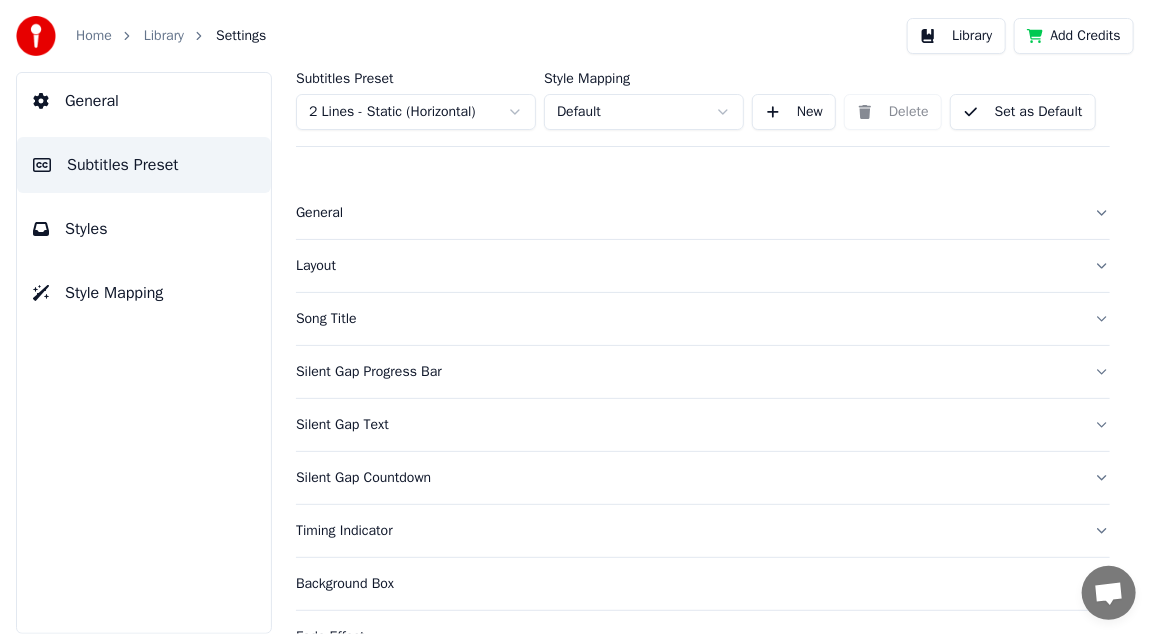click on "Home" at bounding box center [94, 36] 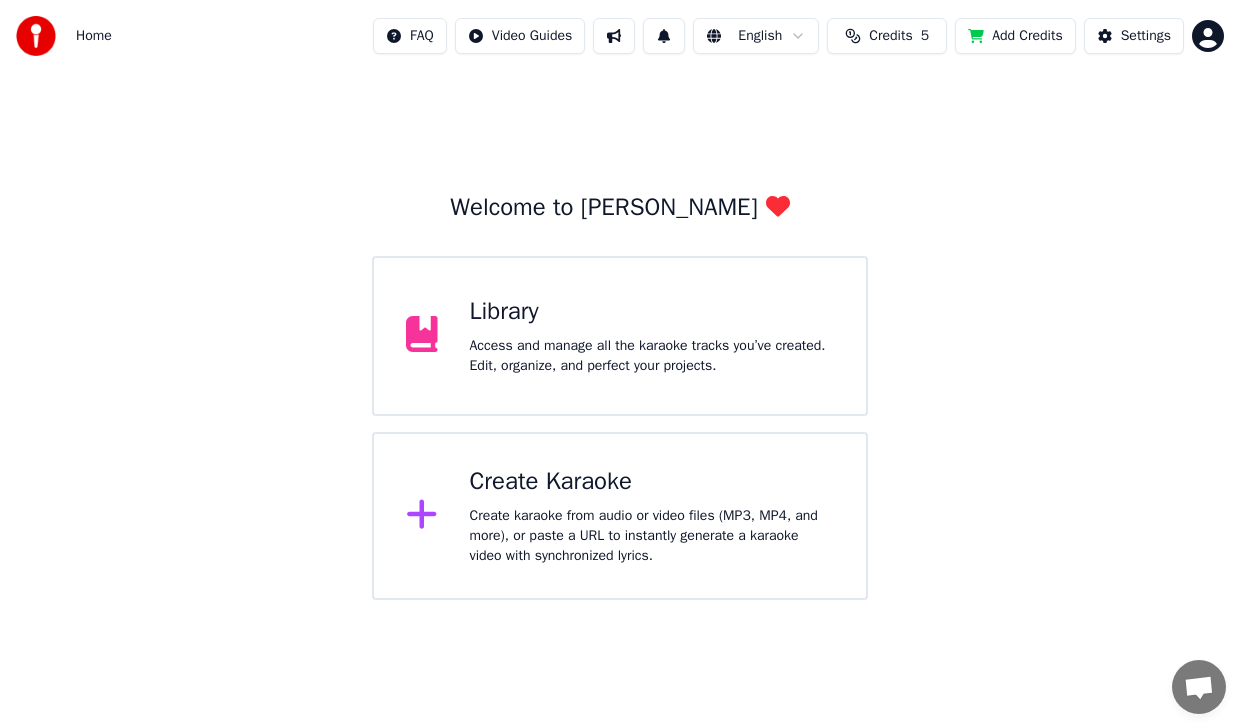 click on "Create Karaoke" at bounding box center (652, 482) 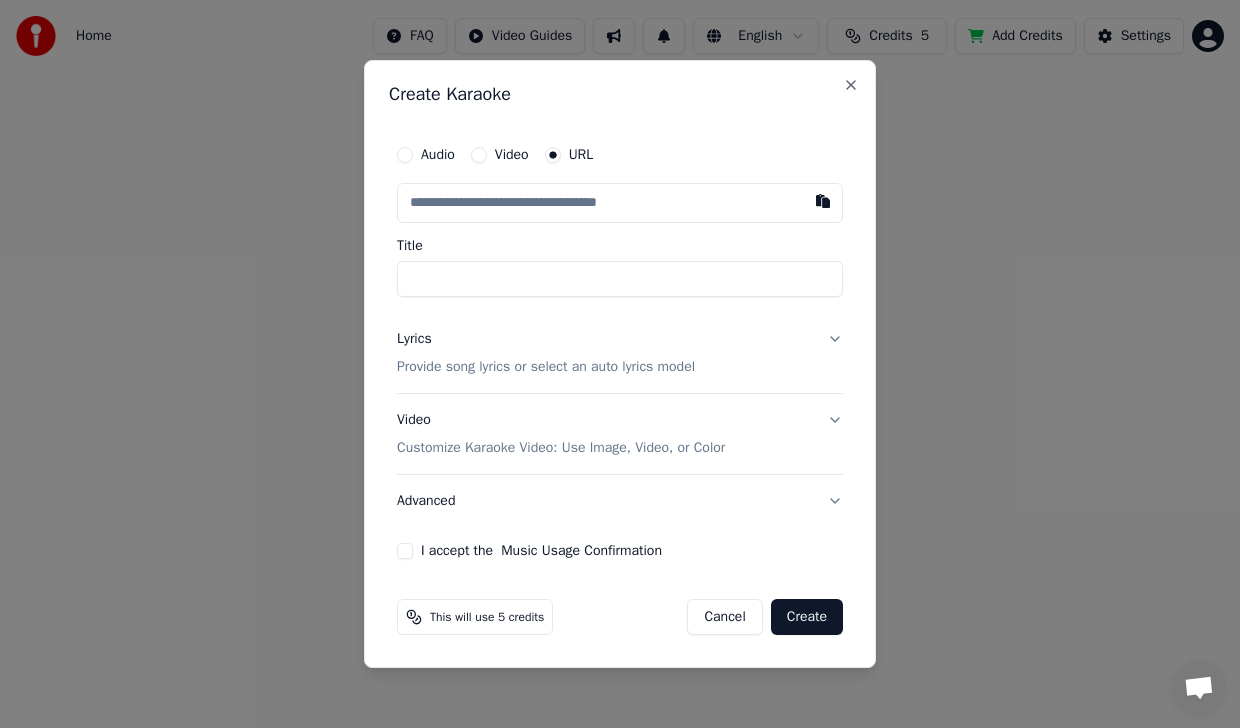click on "Audio" at bounding box center [438, 155] 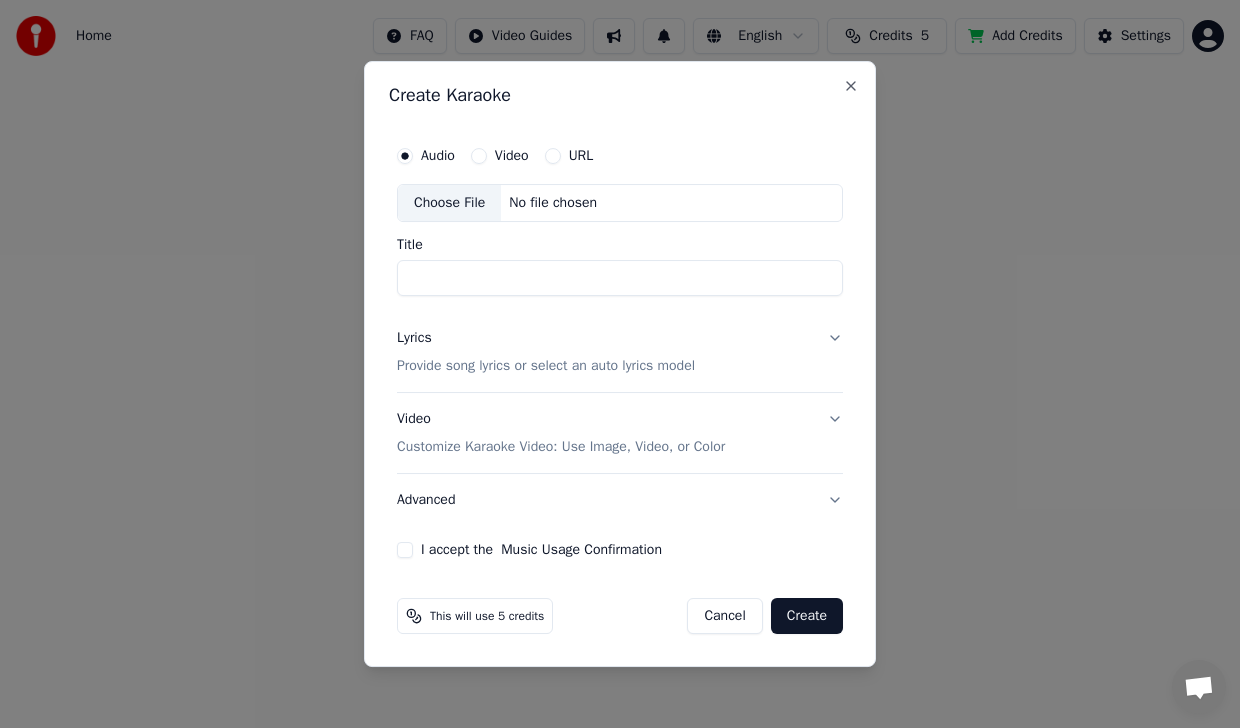 click on "Audio Video URL" at bounding box center (620, 156) 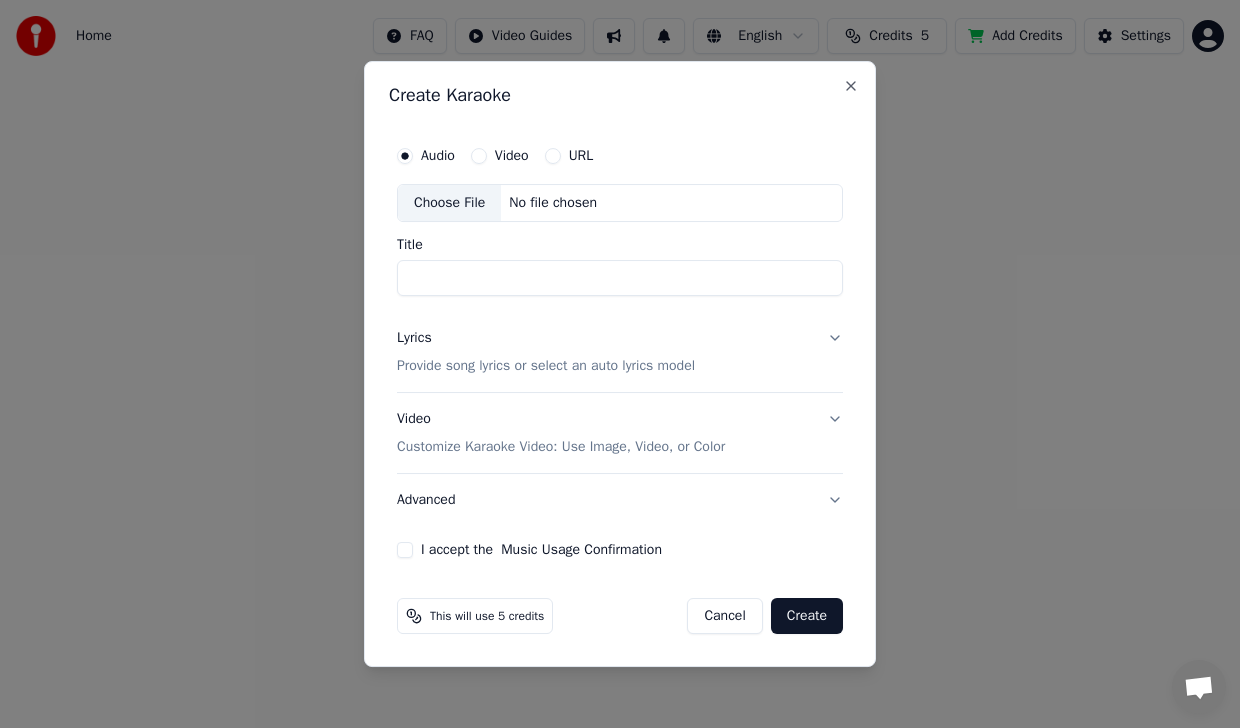 click on "Create Karaoke Audio Video URL Choose File No file chosen Title Lyrics Provide song lyrics or select an auto lyrics model Video Customize Karaoke Video: Use Image, Video, or Color Advanced I accept the   Music Usage Confirmation This will use 5 credits Cancel Create Close" at bounding box center (620, 364) 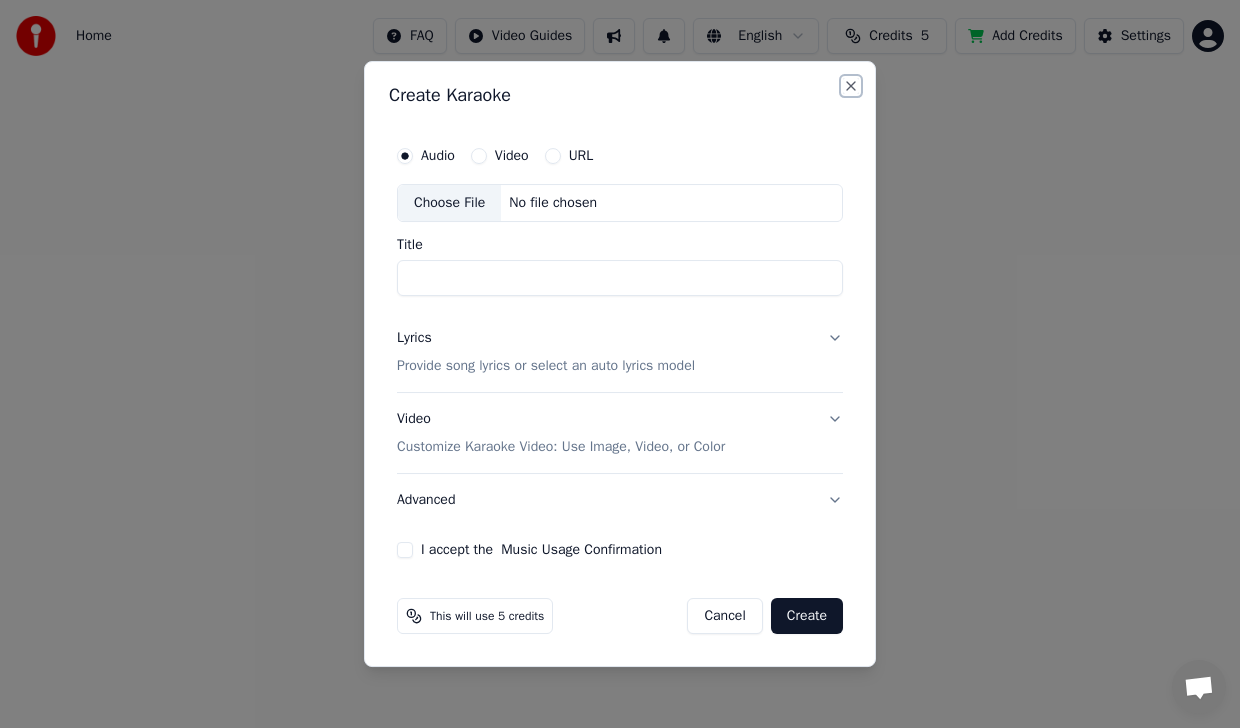 click on "Close" at bounding box center [851, 86] 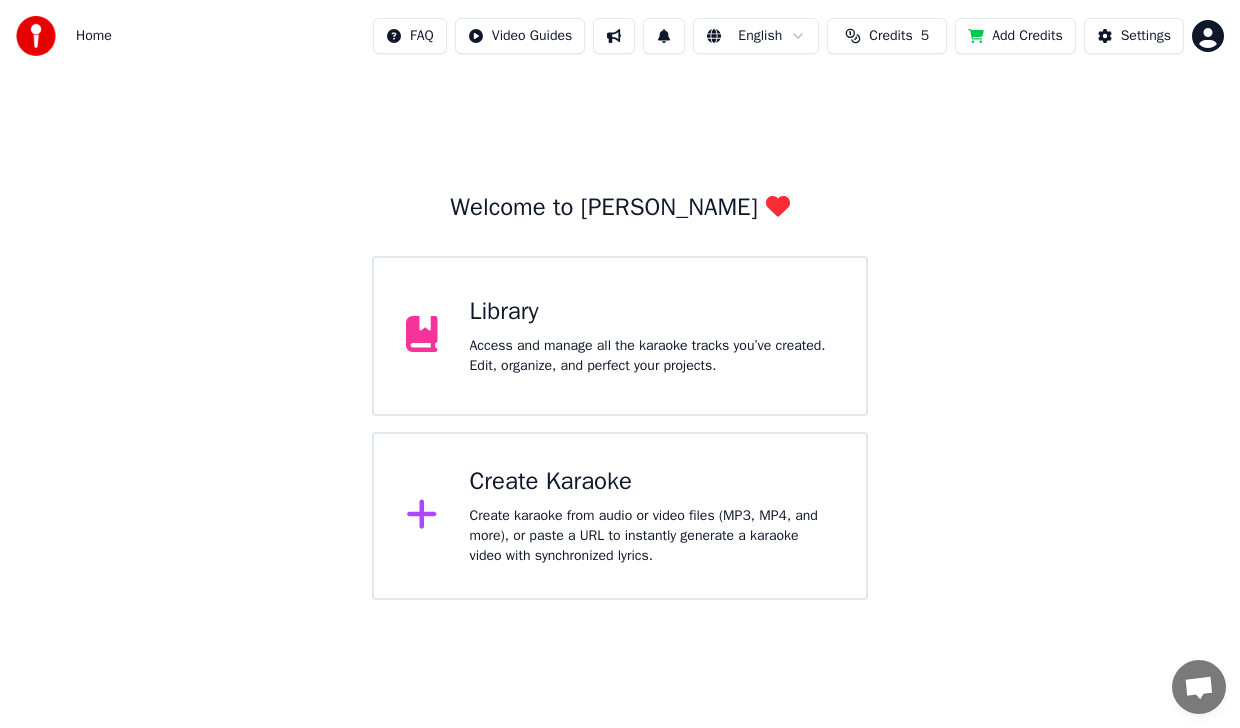 click on "Home FAQ Video Guides English Credits 5 Add Credits Settings Welcome to Youka Library Access and manage all the karaoke tracks you’ve created. Edit, organize, and perfect your projects. Create Karaoke Create karaoke from audio or video files (MP3, MP4, and more), or paste a URL to instantly generate a karaoke video with synchronized lyrics. 聊天 [PERSON_NAME] 有疑问吗？联系我们！ 客服离线 离线。你已经有一段时间没有活动了。 发送消息以重新连接聊天。 Youka Desktop 您好！请问有什么可以帮到您的？  发送文件 插入表情符号 发送文件 录制音频信息 We run on Crisp" at bounding box center (620, 300) 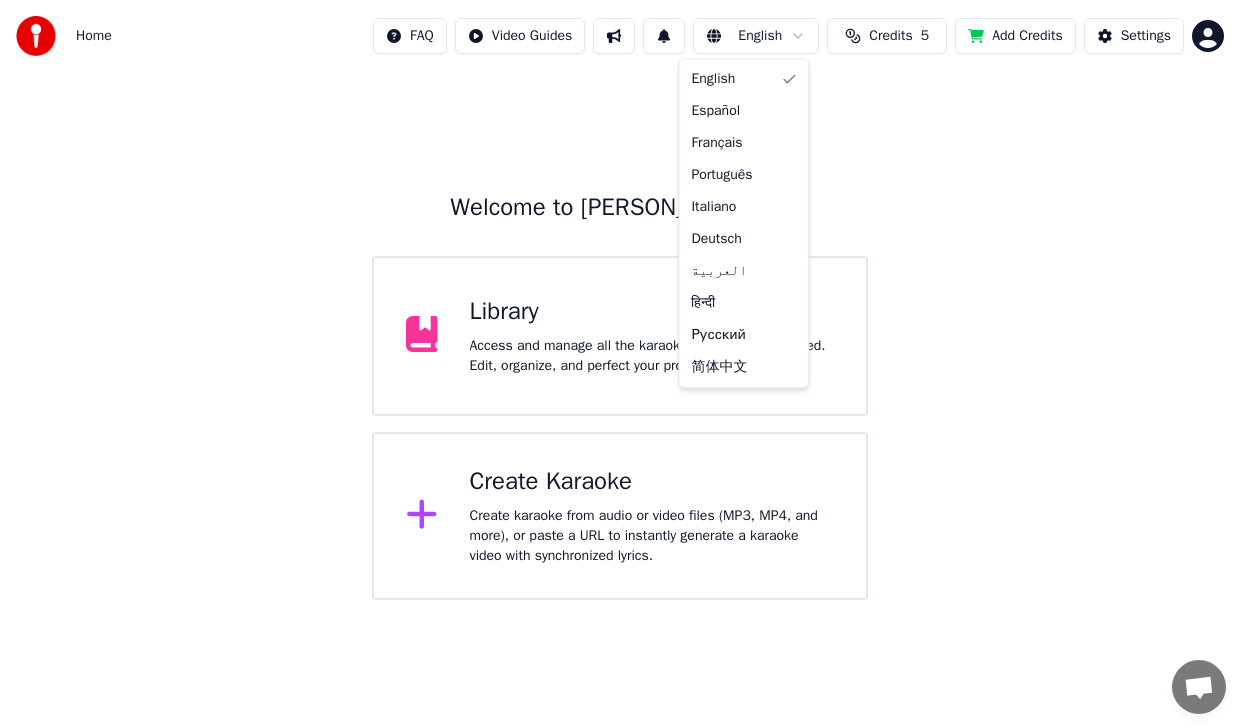 click on "Home FAQ Video Guides English Credits 5 Add Credits Settings Welcome to Youka Library Access and manage all the karaoke tracks you’ve created. Edit, organize, and perfect your projects. Create Karaoke Create karaoke from audio or video files (MP3, MP4, and more), or paste a URL to instantly generate a karaoke video with synchronized lyrics. 聊天 [PERSON_NAME] 有疑问吗？联系我们！ 客服离线 离线。你已经有一段时间没有活动了。 发送消息以重新连接聊天。 Youka Desktop 您好！请问有什么可以帮到您的？  发送文件 插入表情符号 发送文件 录制音频信息 We run on Crisp English Español Français Português Italiano Deutsch العربية हिन्दी Русский 简体中文" at bounding box center (620, 300) 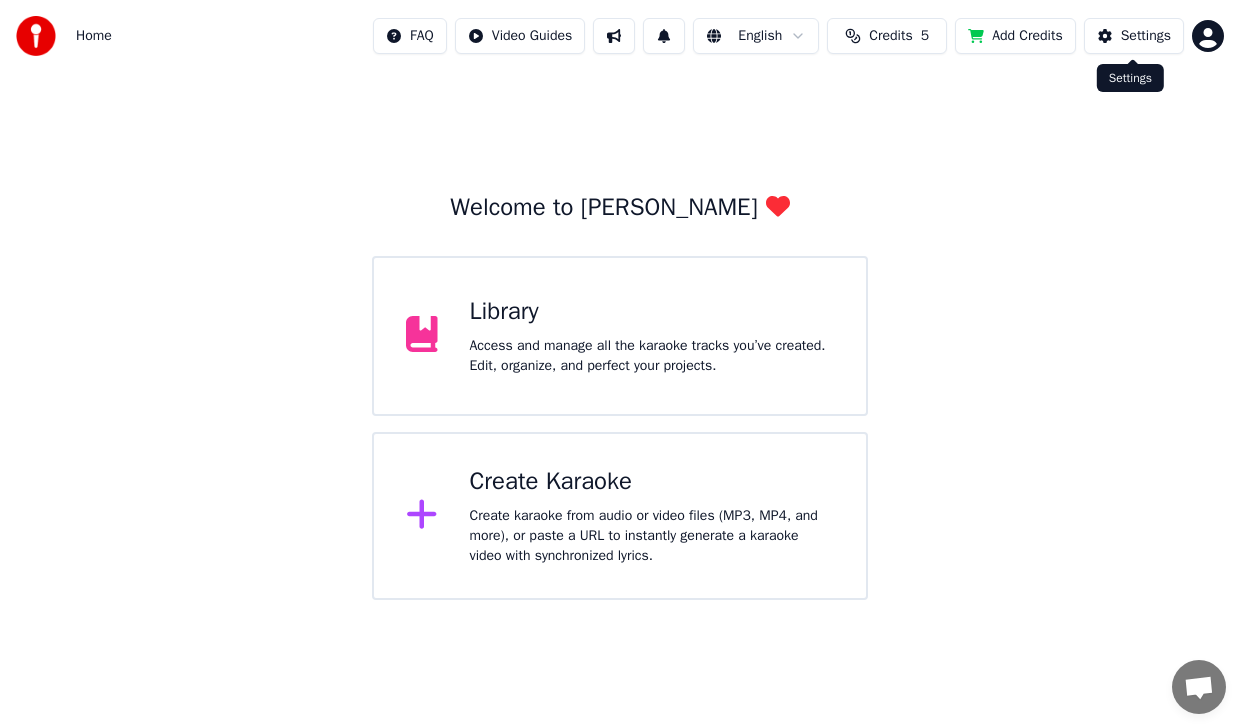 click on "Home FAQ Video Guides English Credits 5 Add Credits Settings Welcome to Youka Library Access and manage all the karaoke tracks you’ve created. Edit, organize, and perfect your projects. Create Karaoke Create karaoke from audio or video files (MP3, MP4, and more), or paste a URL to instantly generate a karaoke video with synchronized lyrics. 聊天 [PERSON_NAME] 有疑问吗？联系我们！ 客服离线 离线。你已经有一段时间没有活动了。 发送消息以重新连接聊天。 Youka Desktop 您好！请问有什么可以帮到您的？  发送文件 插入表情符号 发送文件 录制音频信息 We run on Crisp Settings Settings" at bounding box center (620, 300) 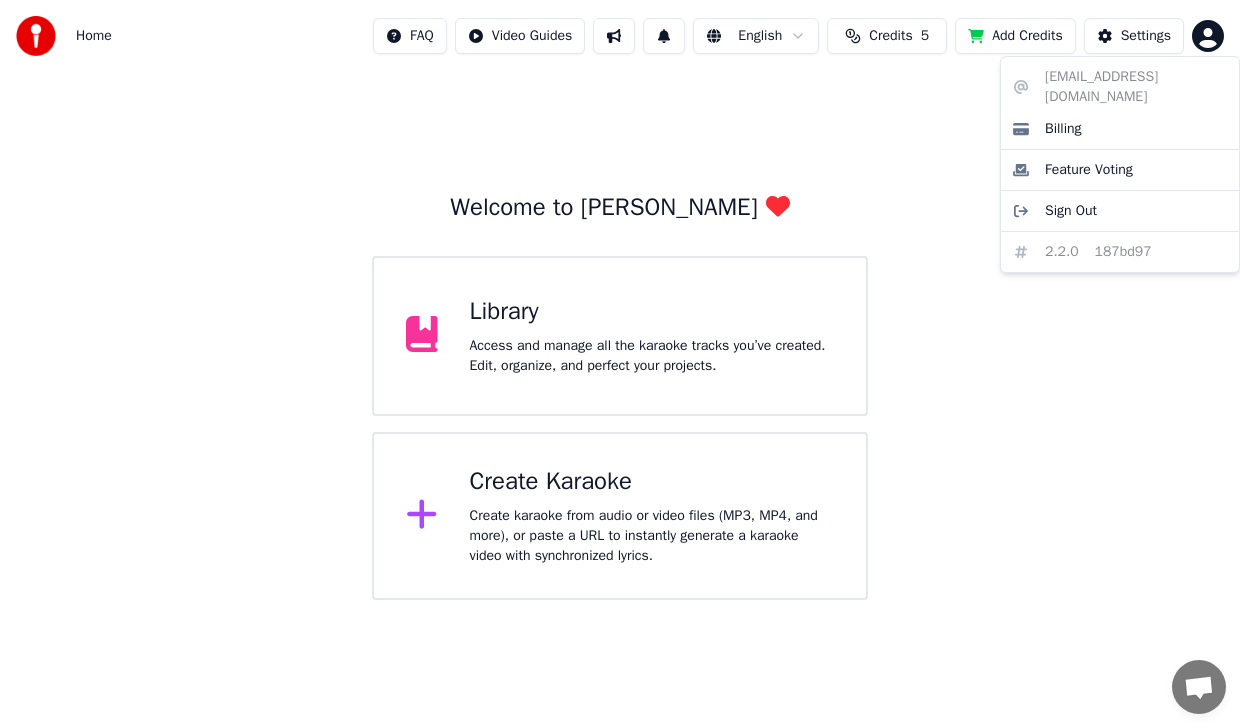 click on "Home FAQ Video Guides English Credits 5 Add Credits Settings Welcome to Youka Library Access and manage all the karaoke tracks you’ve created. Edit, organize, and perfect your projects. Create Karaoke Create karaoke from audio or video files (MP3, MP4, and more), or paste a URL to instantly generate a karaoke video with synchronized lyrics. 聊天 [PERSON_NAME] 有疑问吗？联系我们！ 客服离线 离线。你已经有一段时间没有活动了。 发送消息以重新连接聊天。 Youka Desktop 您好！请问有什么可以帮到您的？  发送文件 插入表情符号 发送文件 录制音频信息 We run on Crisp [EMAIL_ADDRESS][DOMAIN_NAME] Billing Feature Voting Sign Out 2.2.0 187bd97" at bounding box center (620, 300) 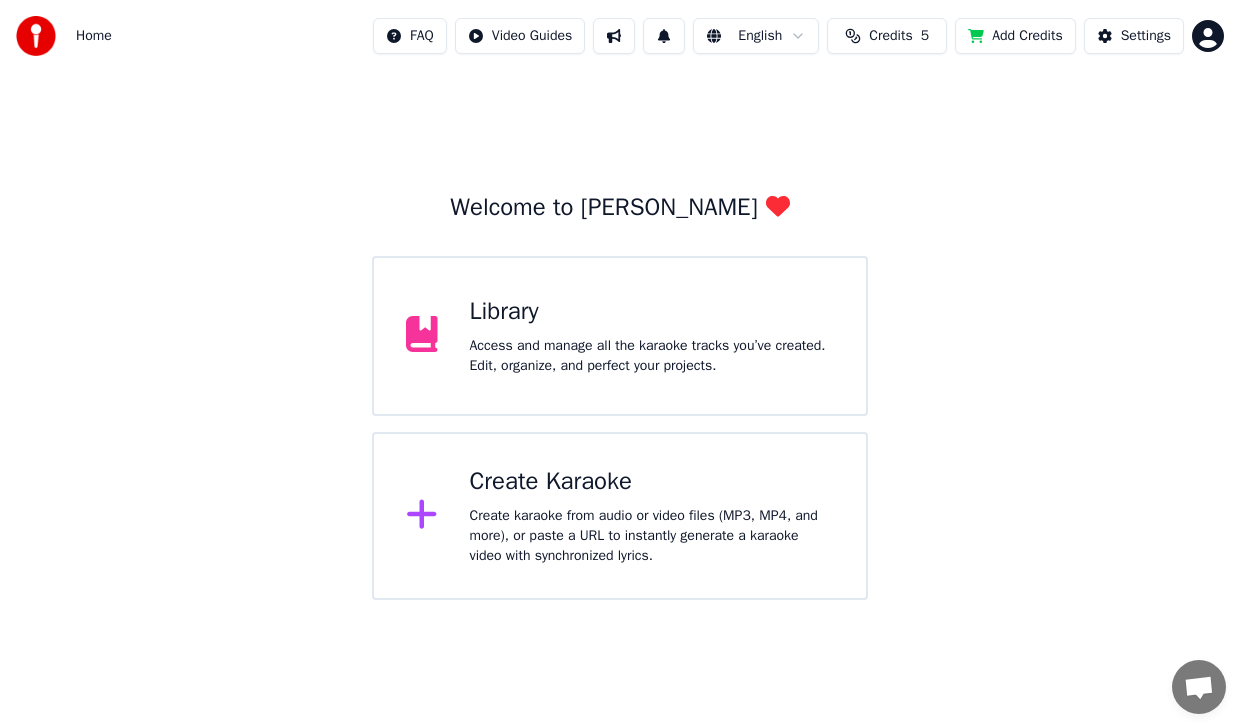 click on "Home" at bounding box center [94, 36] 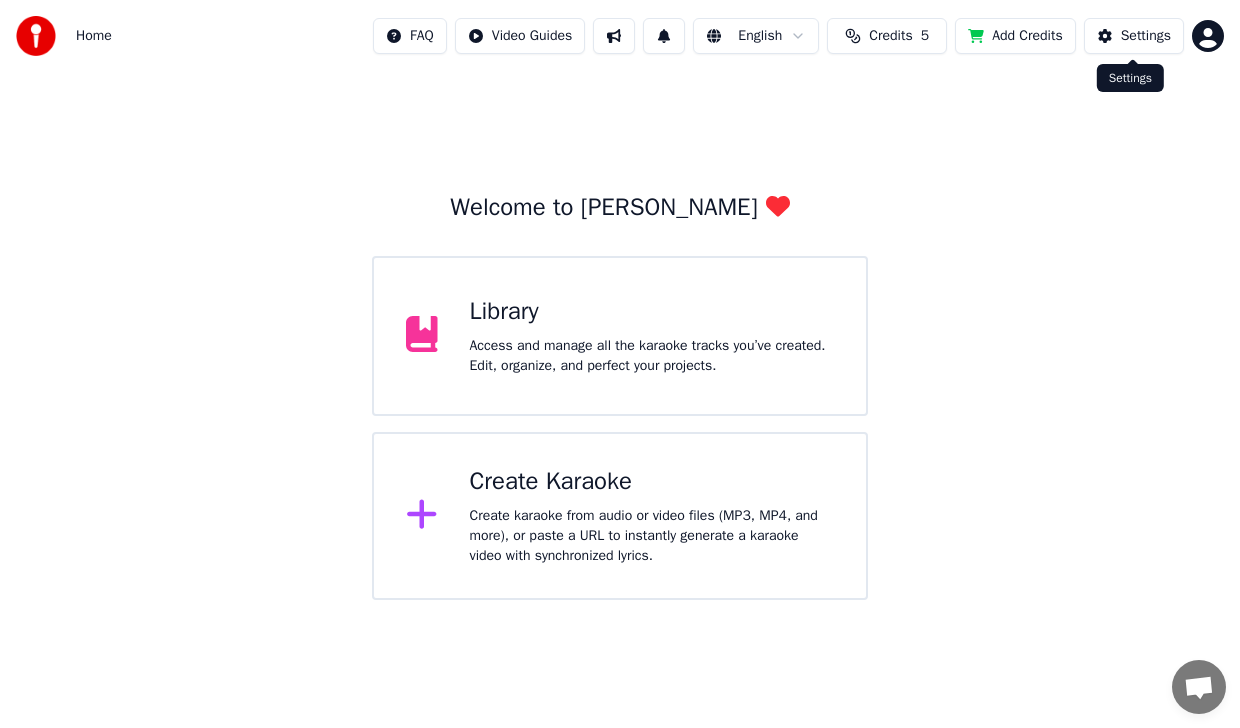 click on "Settings" at bounding box center (1146, 36) 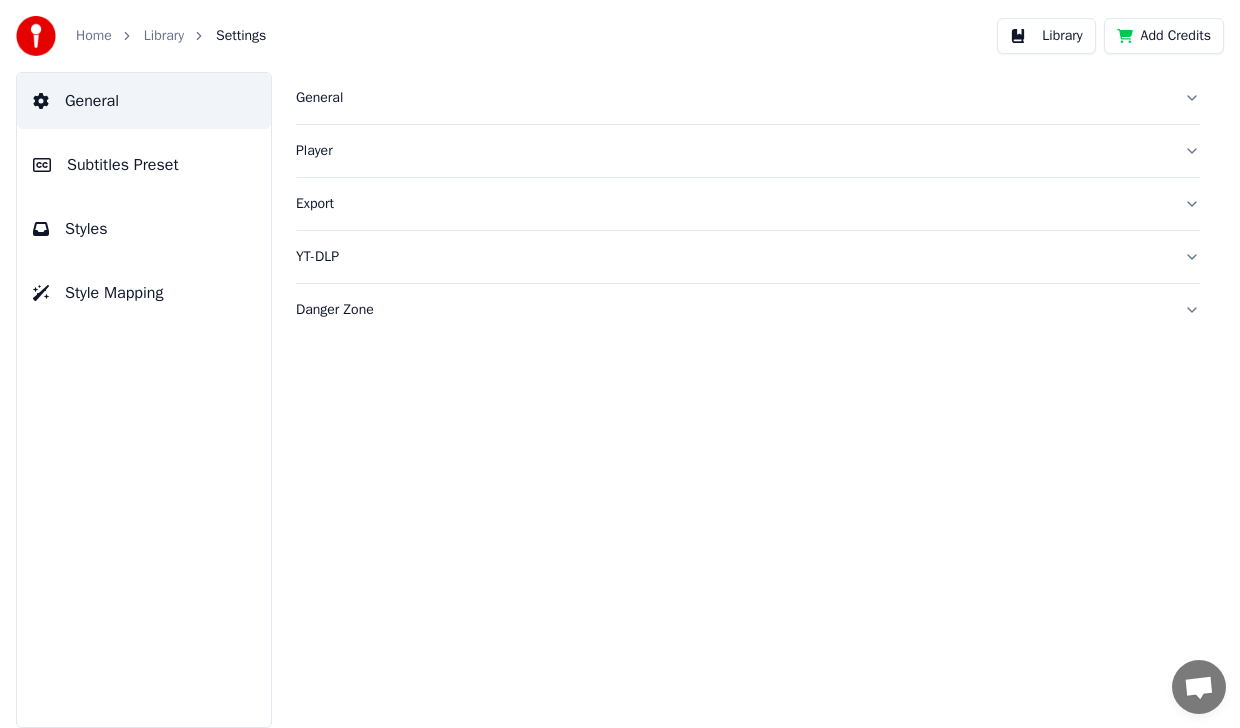 click on "Subtitles Preset" at bounding box center [144, 165] 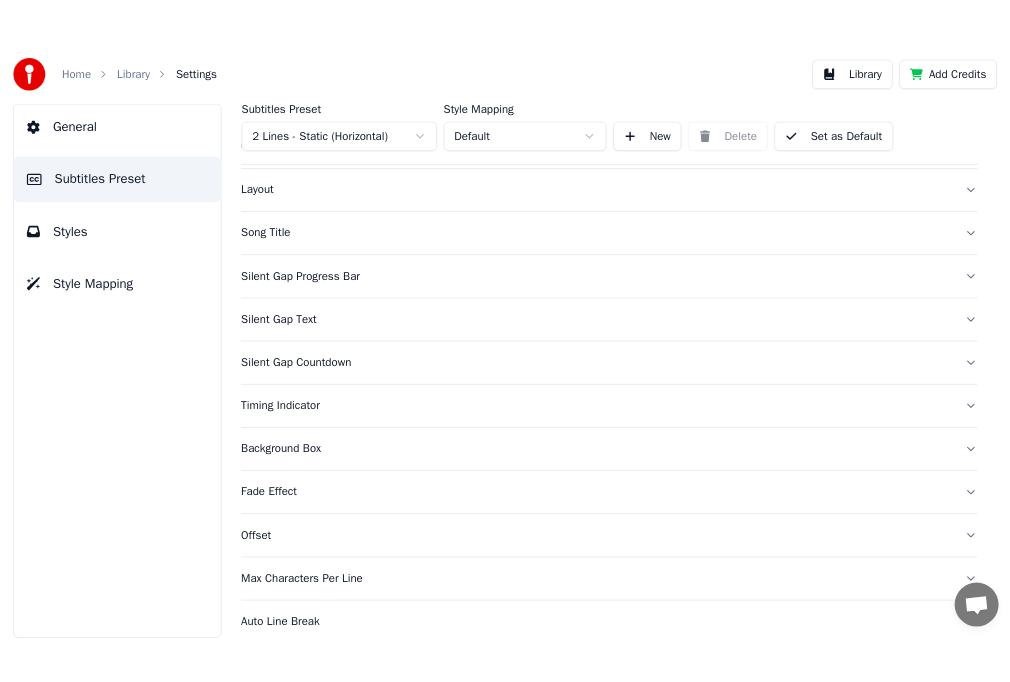 scroll, scrollTop: 160, scrollLeft: 0, axis: vertical 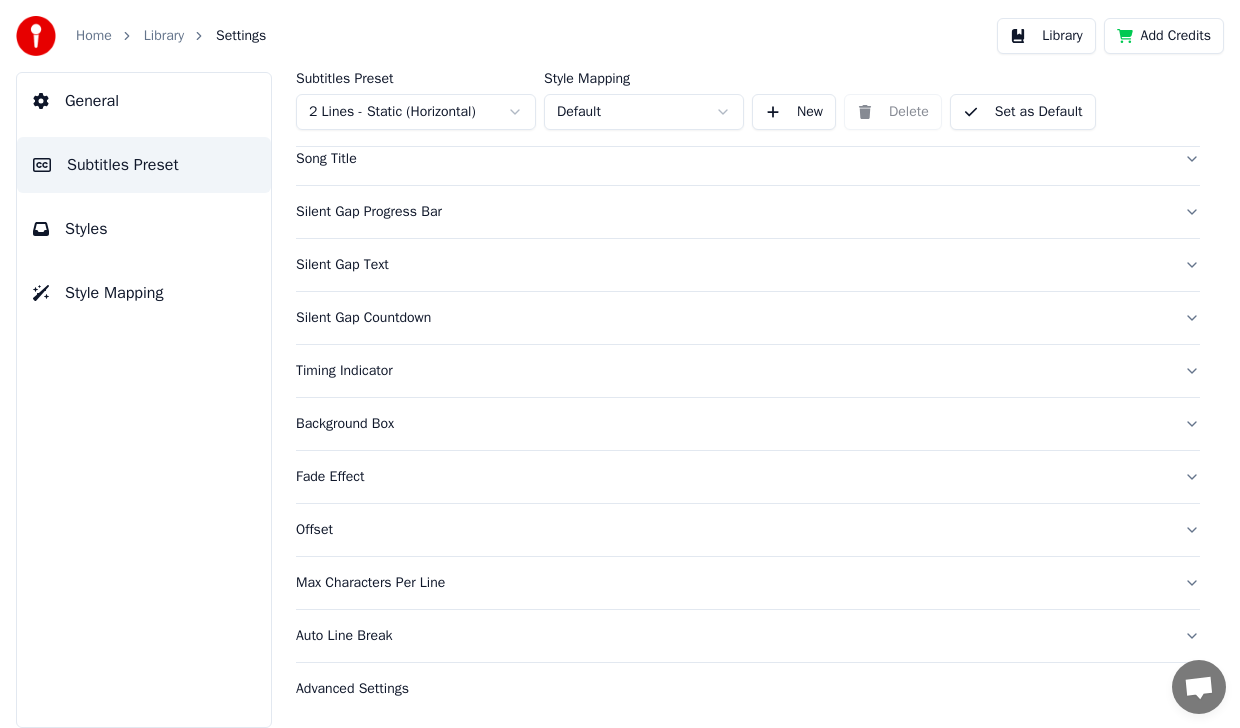 click on "Home Library Settings" at bounding box center [141, 36] 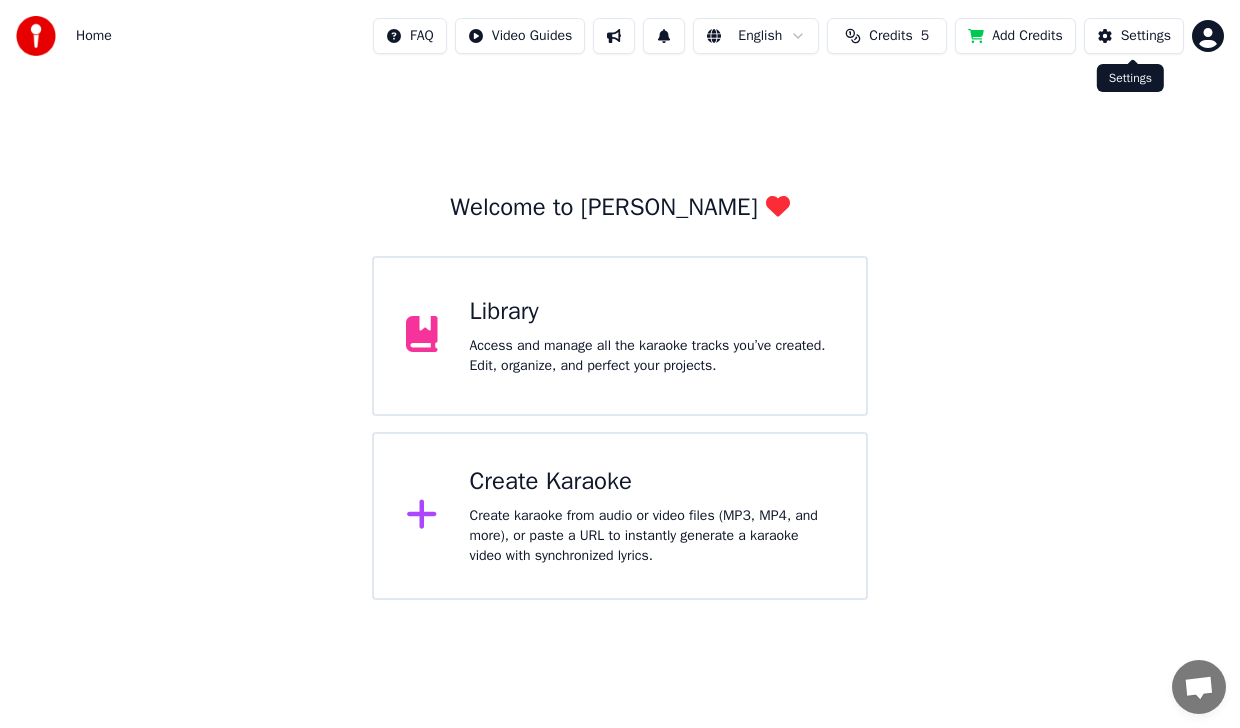 click on "Settings" at bounding box center [1146, 36] 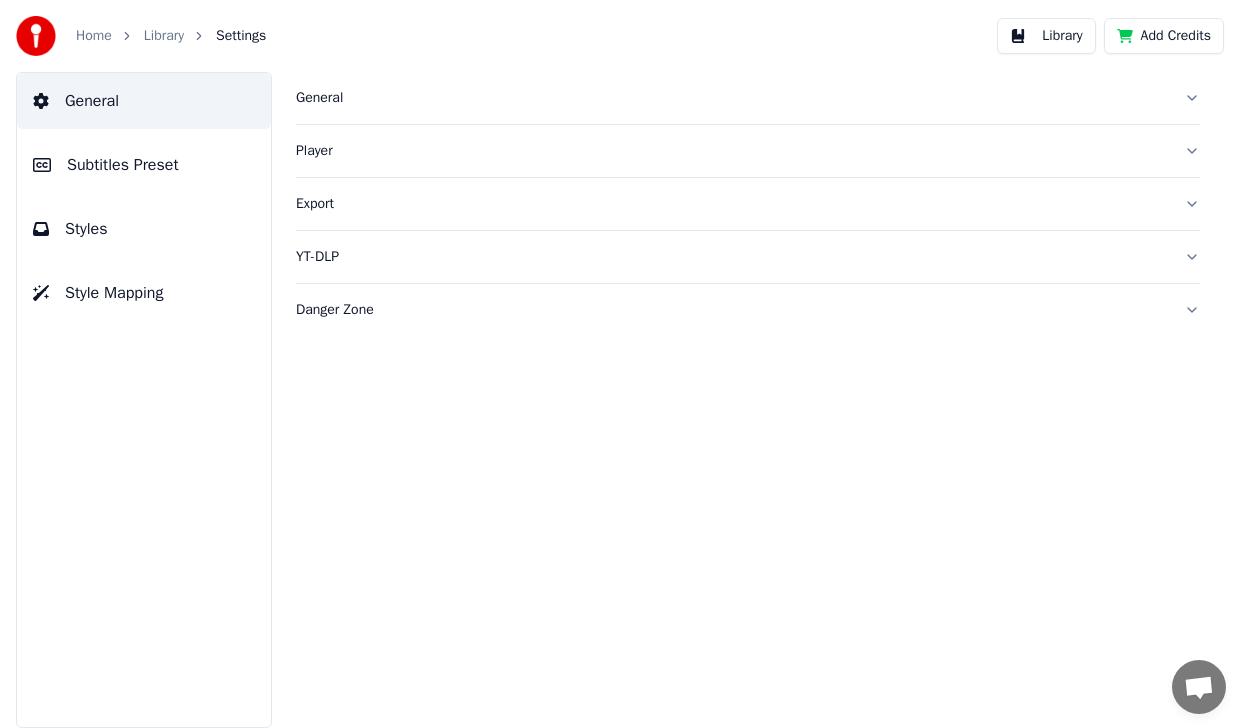 click on "Subtitles Preset" at bounding box center (144, 165) 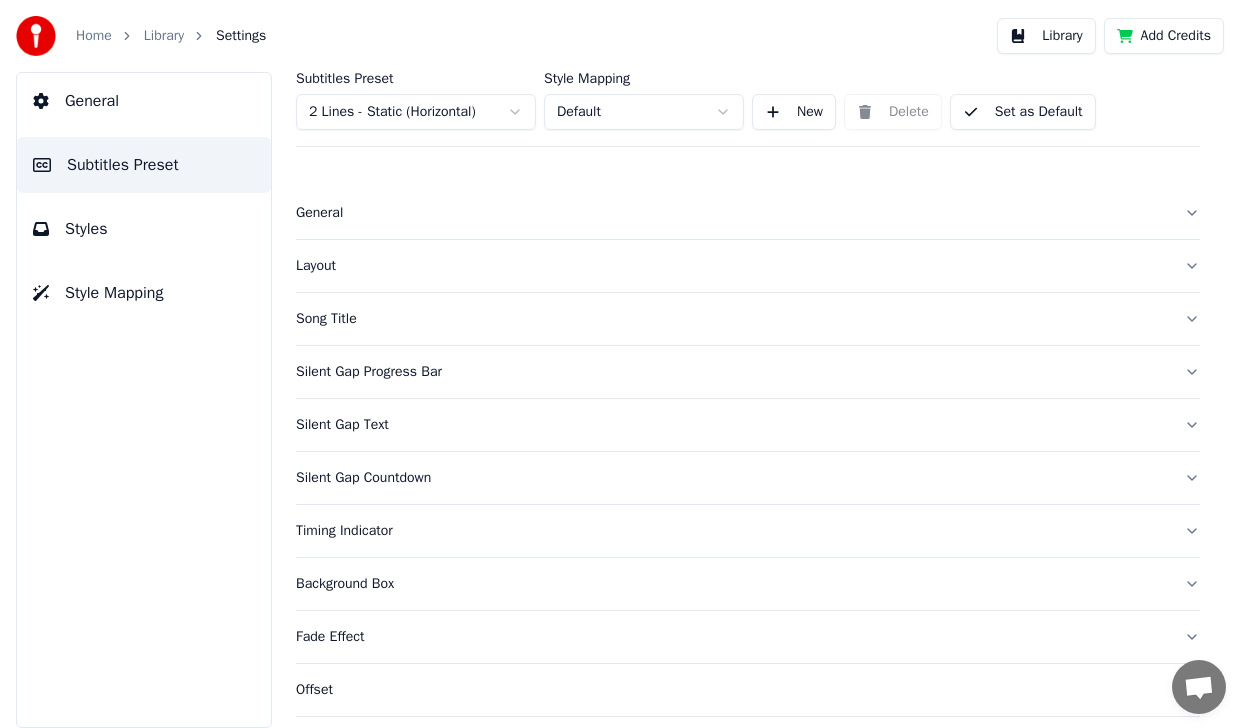 click on "General Subtitles Preset Styles Style Mapping" at bounding box center (144, 400) 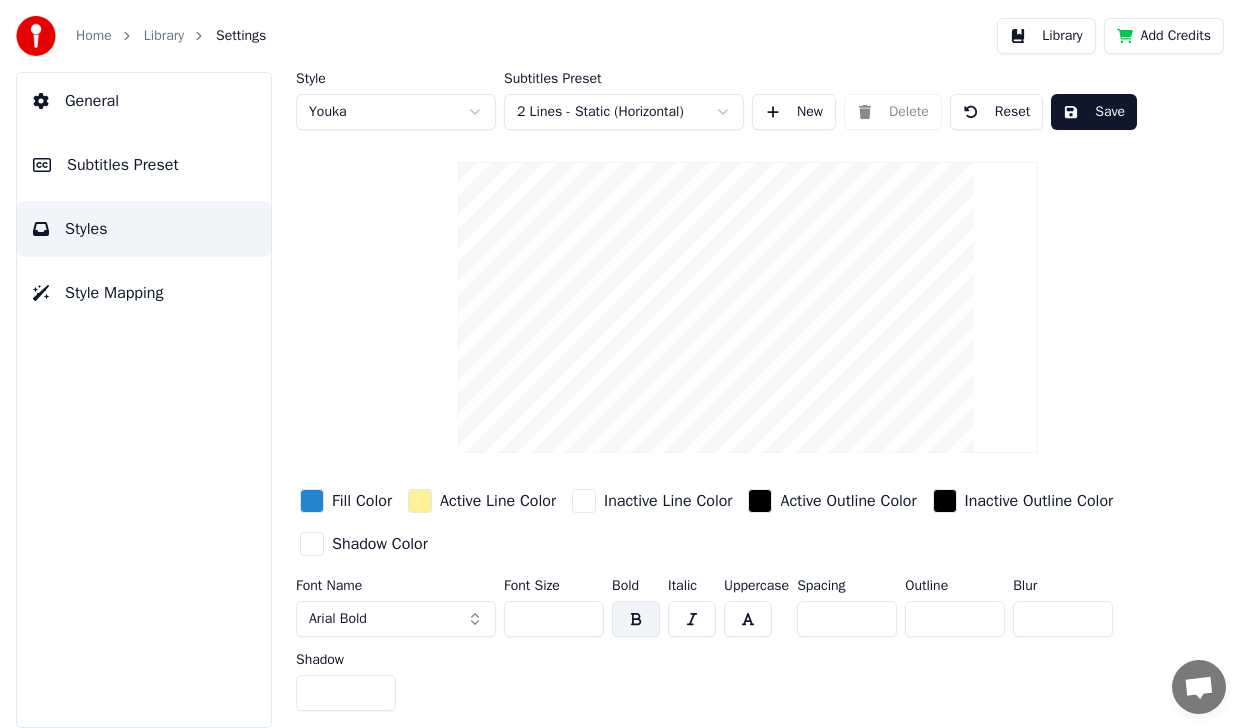 click on "General Subtitles Preset Styles Style Mapping" at bounding box center (144, 400) 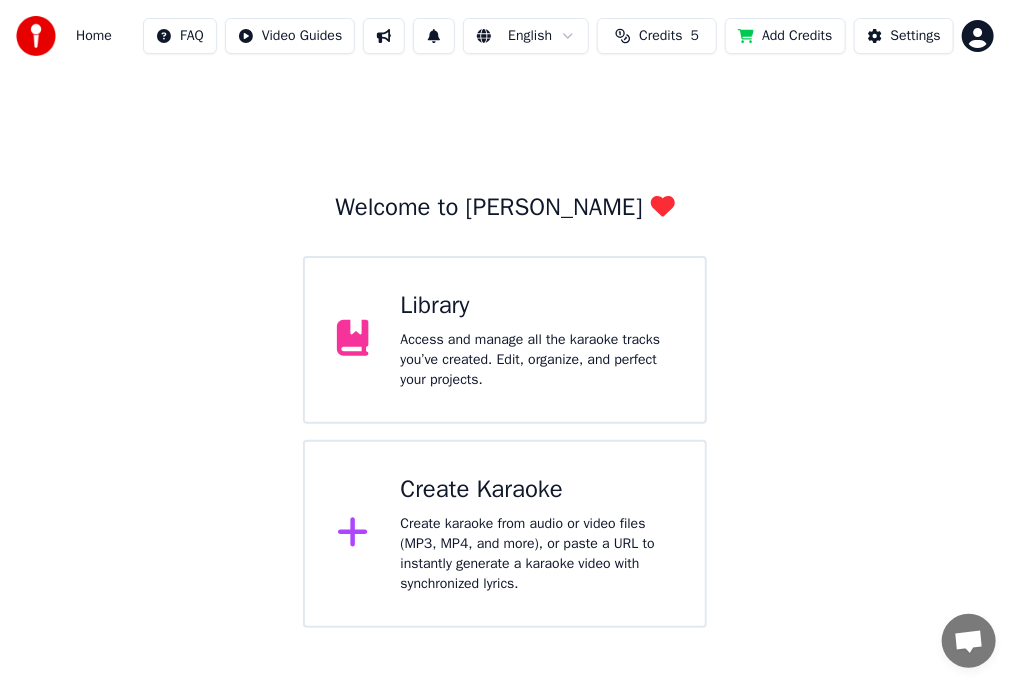 click on "Create Karaoke" at bounding box center (537, 490) 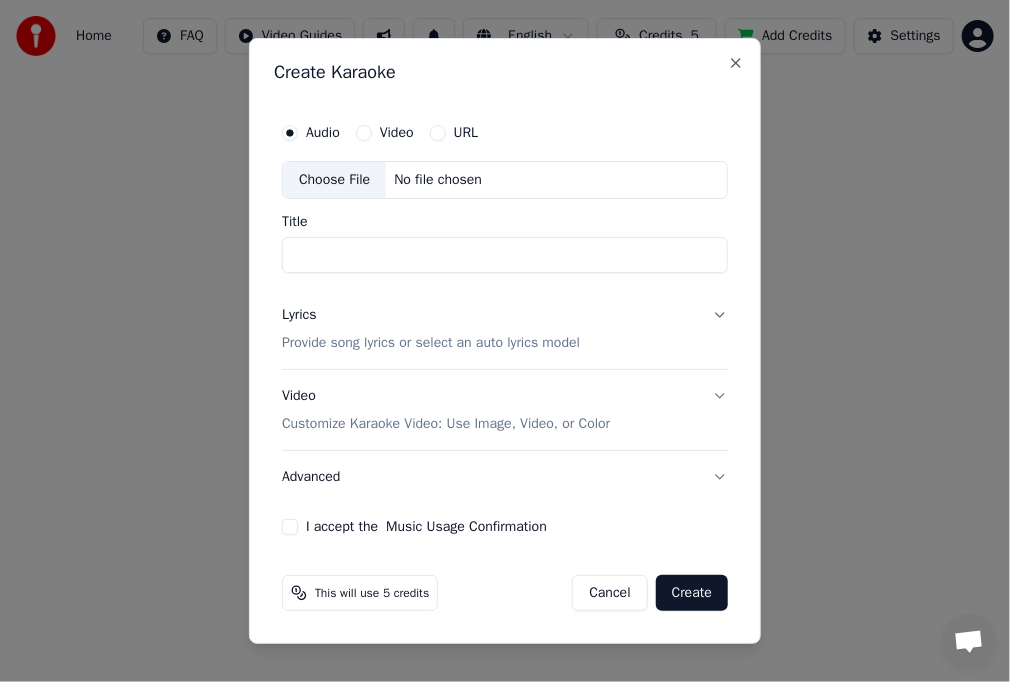 click on "Lyrics Provide song lyrics or select an auto lyrics model" at bounding box center [505, 329] 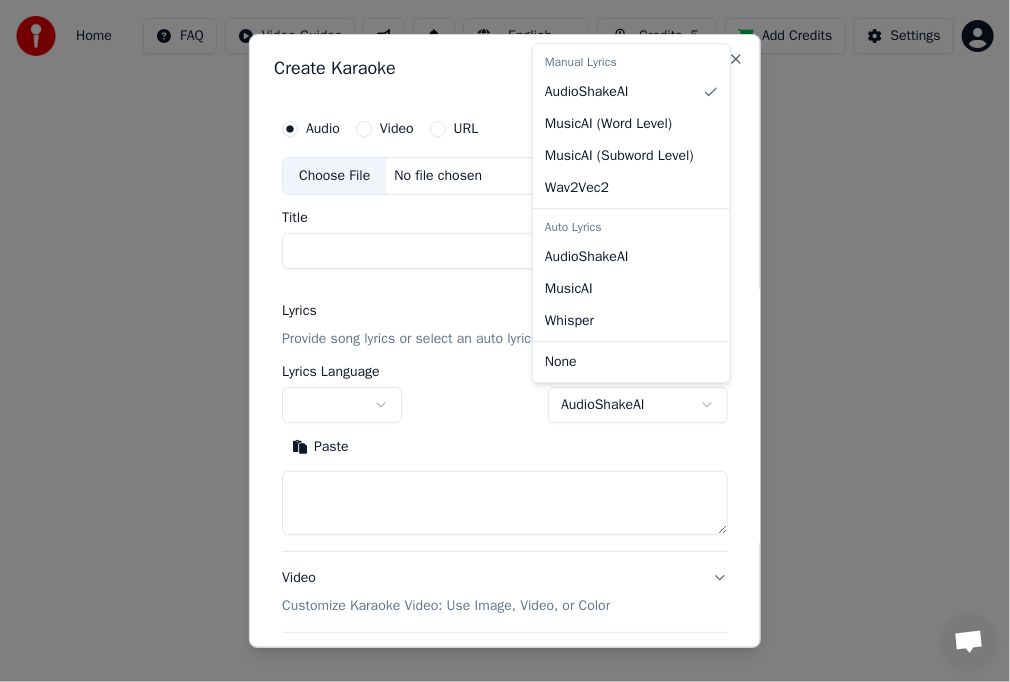 click on "**********" at bounding box center [505, 314] 